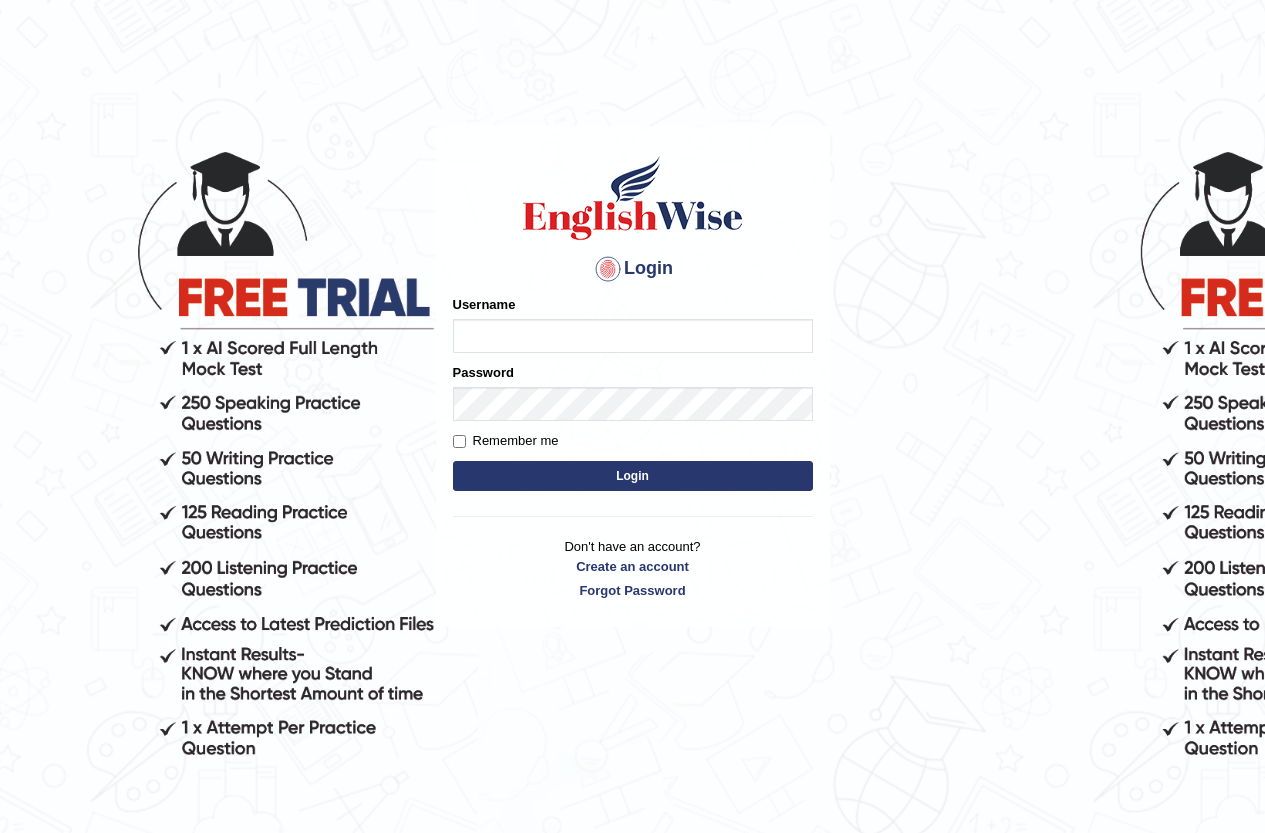 scroll, scrollTop: 0, scrollLeft: 0, axis: both 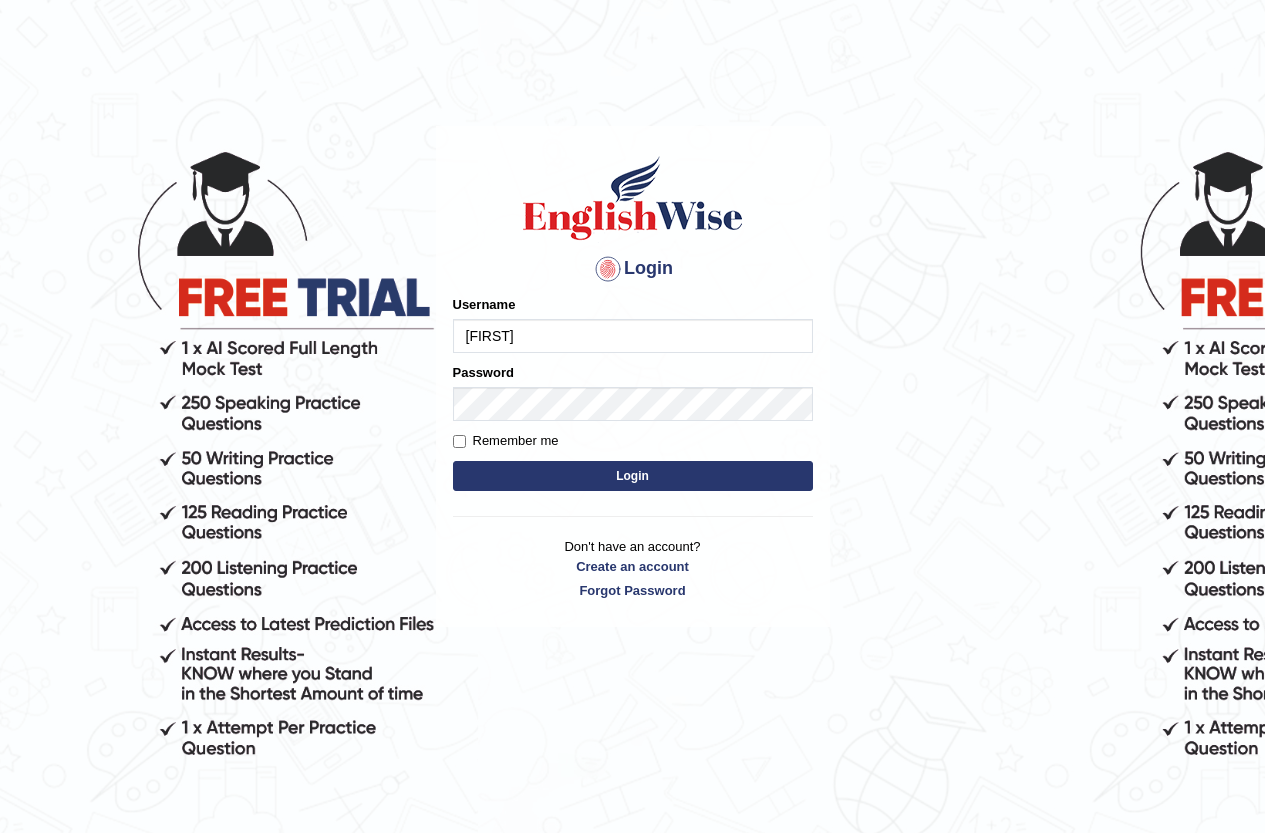 type on "RizaA" 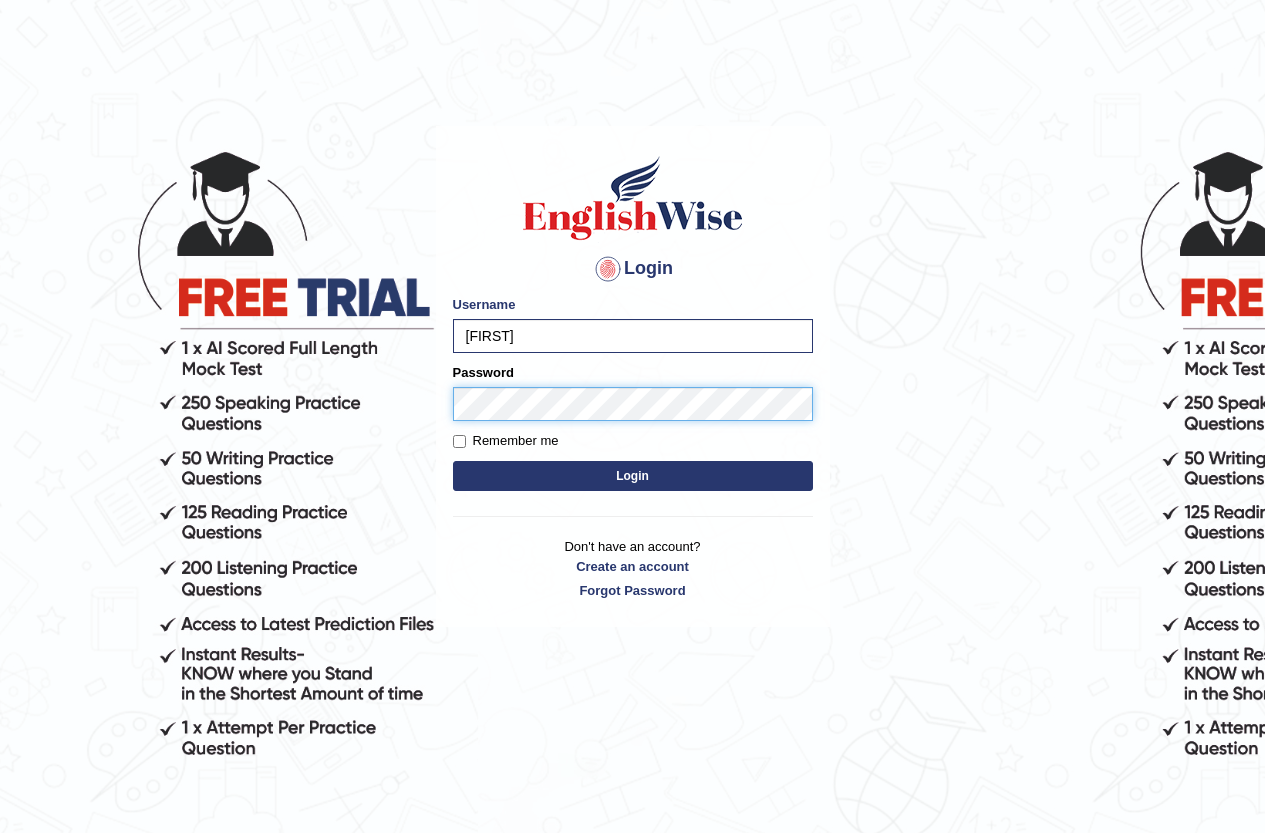 click on "Login" at bounding box center (633, 476) 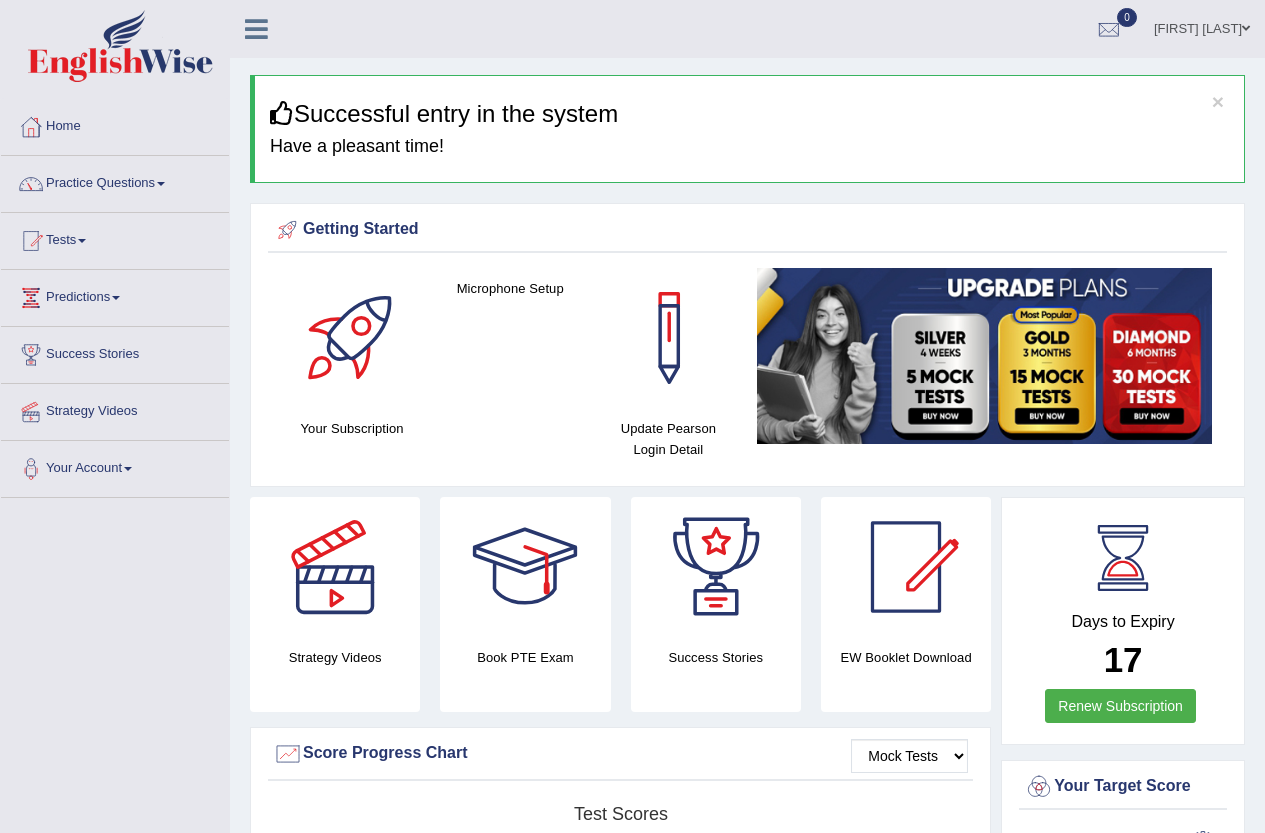 scroll, scrollTop: 0, scrollLeft: 0, axis: both 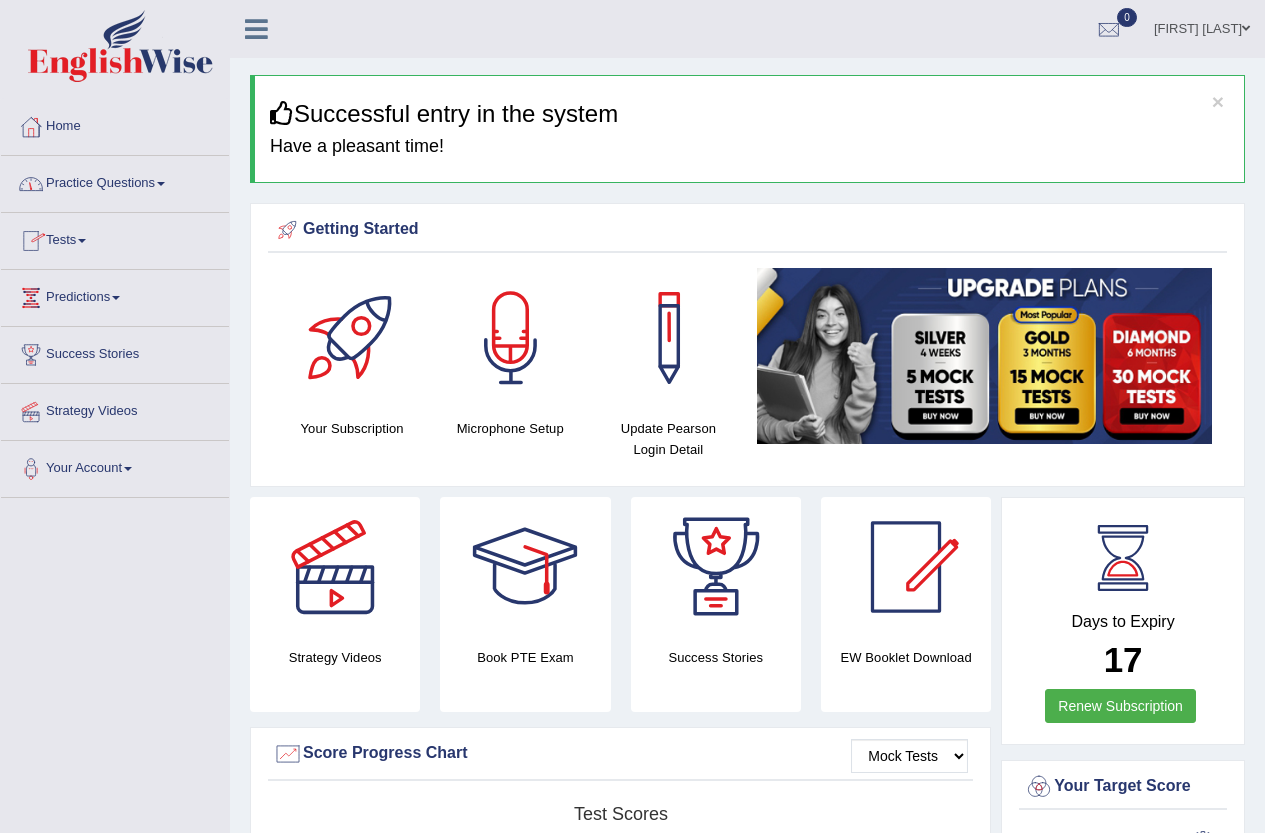 click on "Practice Questions" at bounding box center [115, 181] 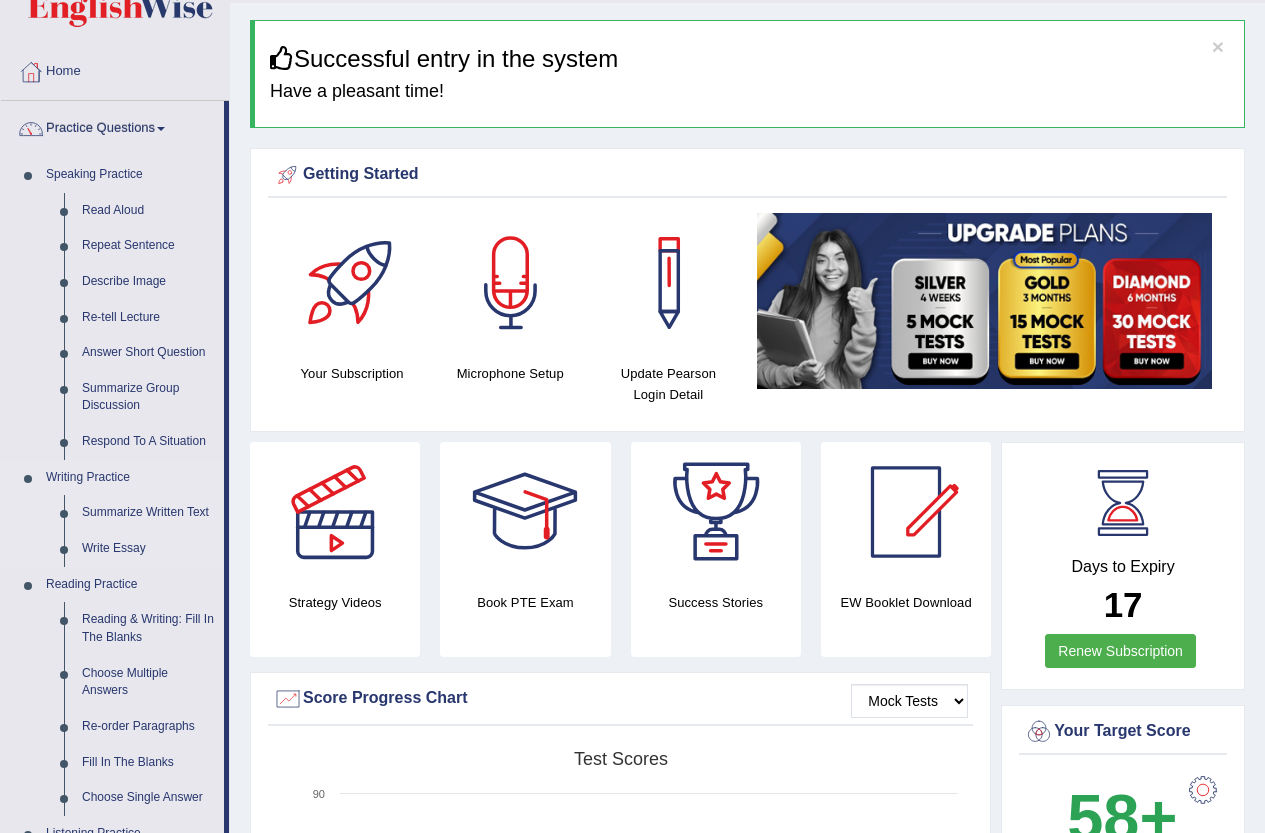 scroll, scrollTop: 100, scrollLeft: 0, axis: vertical 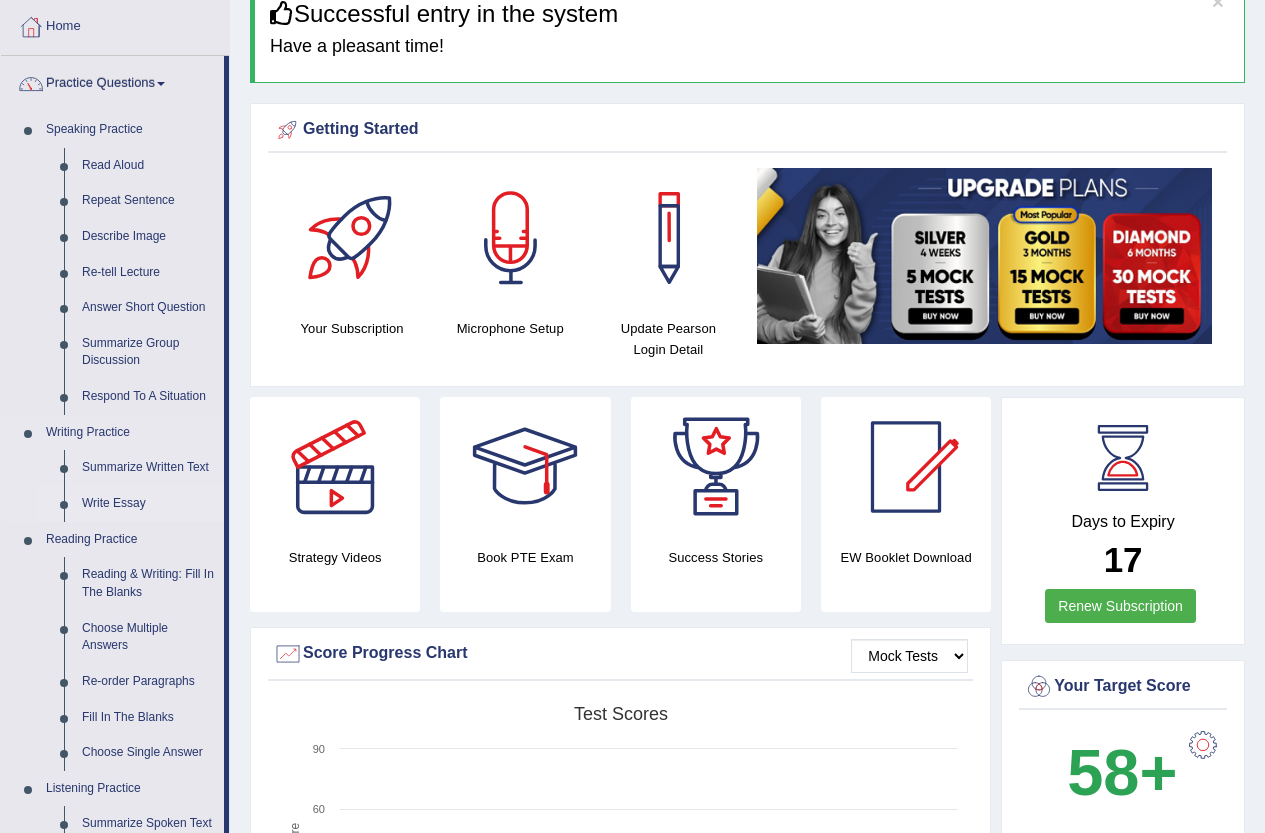 click on "Write Essay" at bounding box center (130, 504) 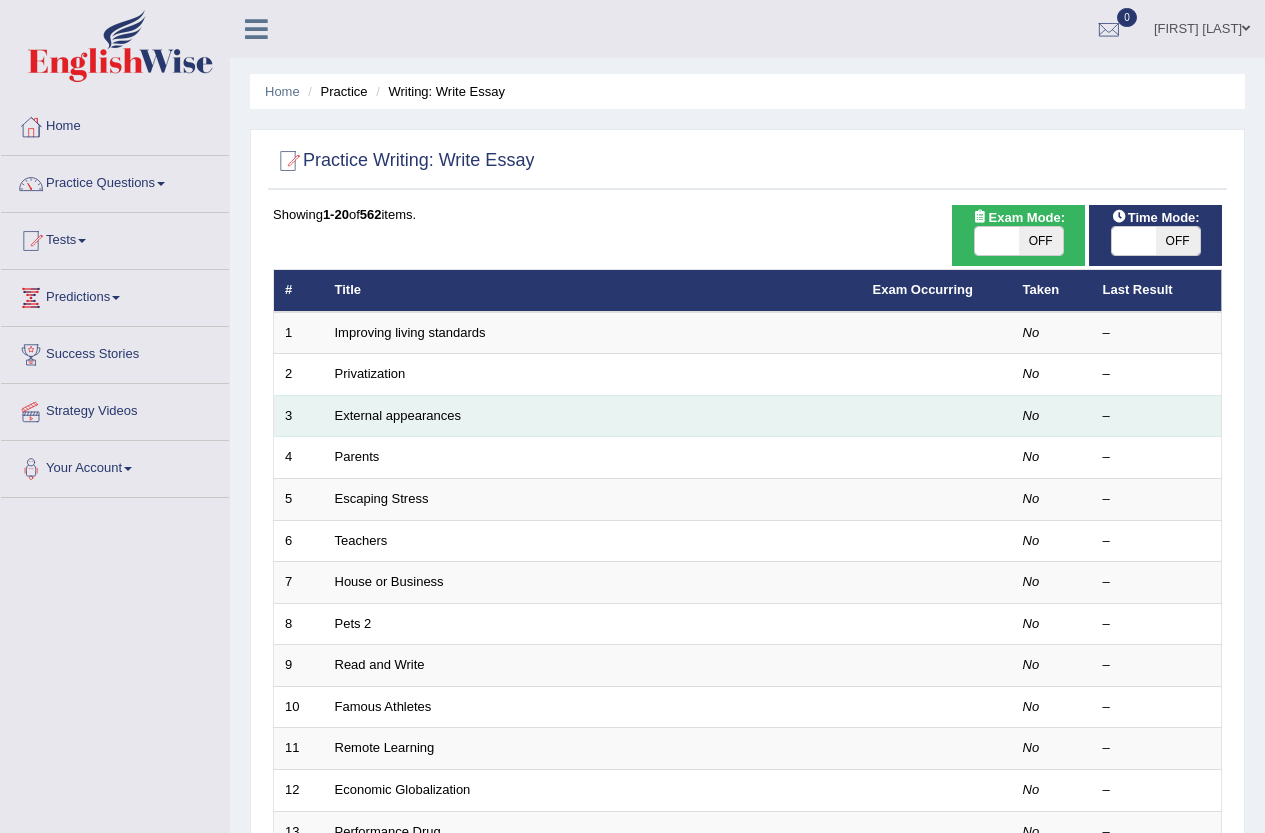 scroll, scrollTop: 0, scrollLeft: 0, axis: both 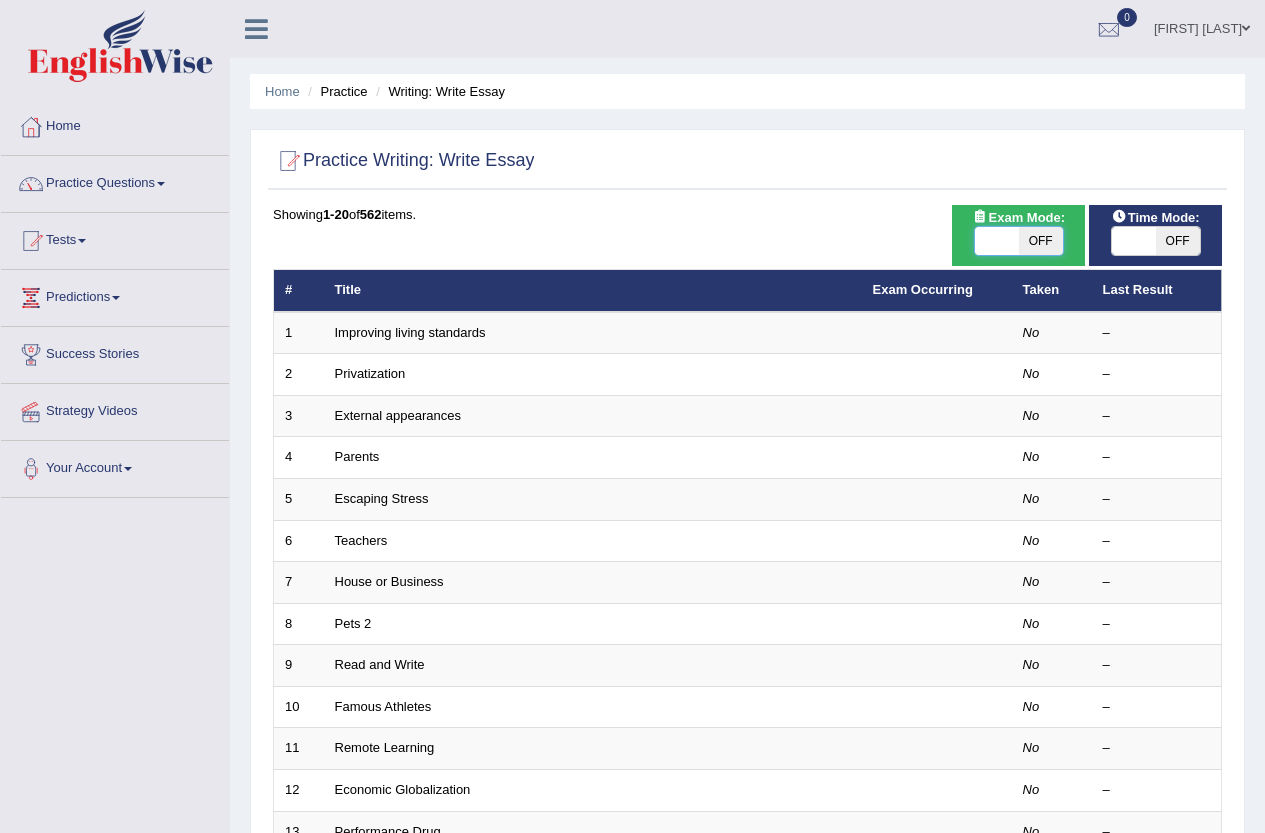 click at bounding box center [997, 241] 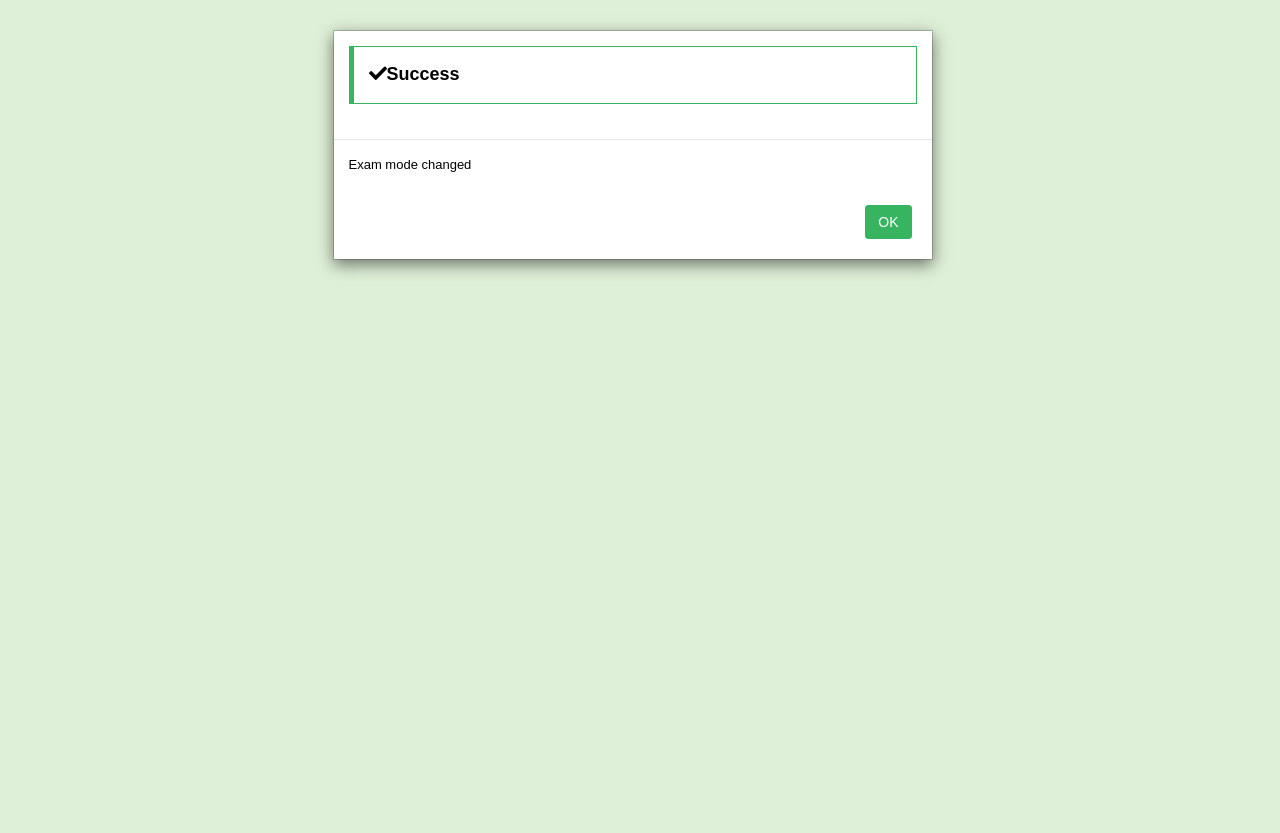 click on "OK" at bounding box center [888, 222] 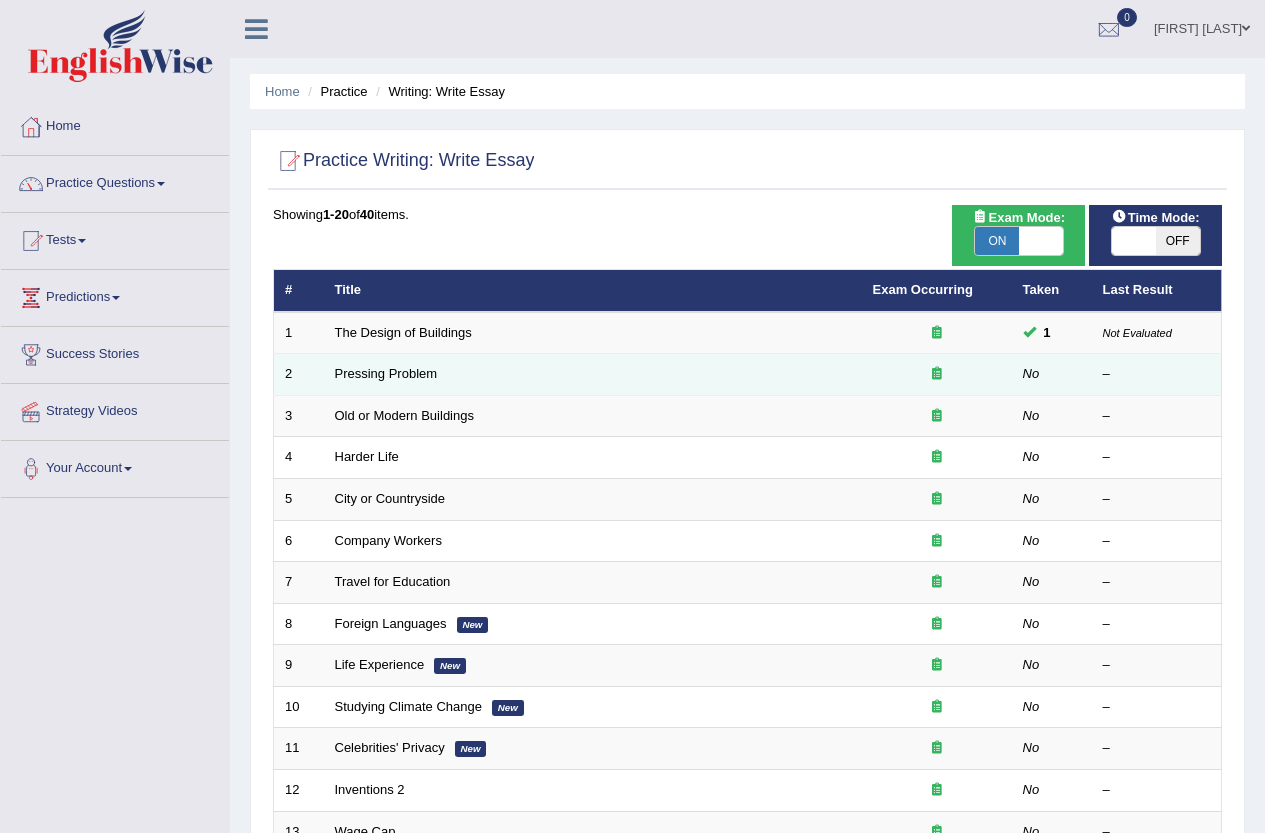 scroll, scrollTop: 0, scrollLeft: 0, axis: both 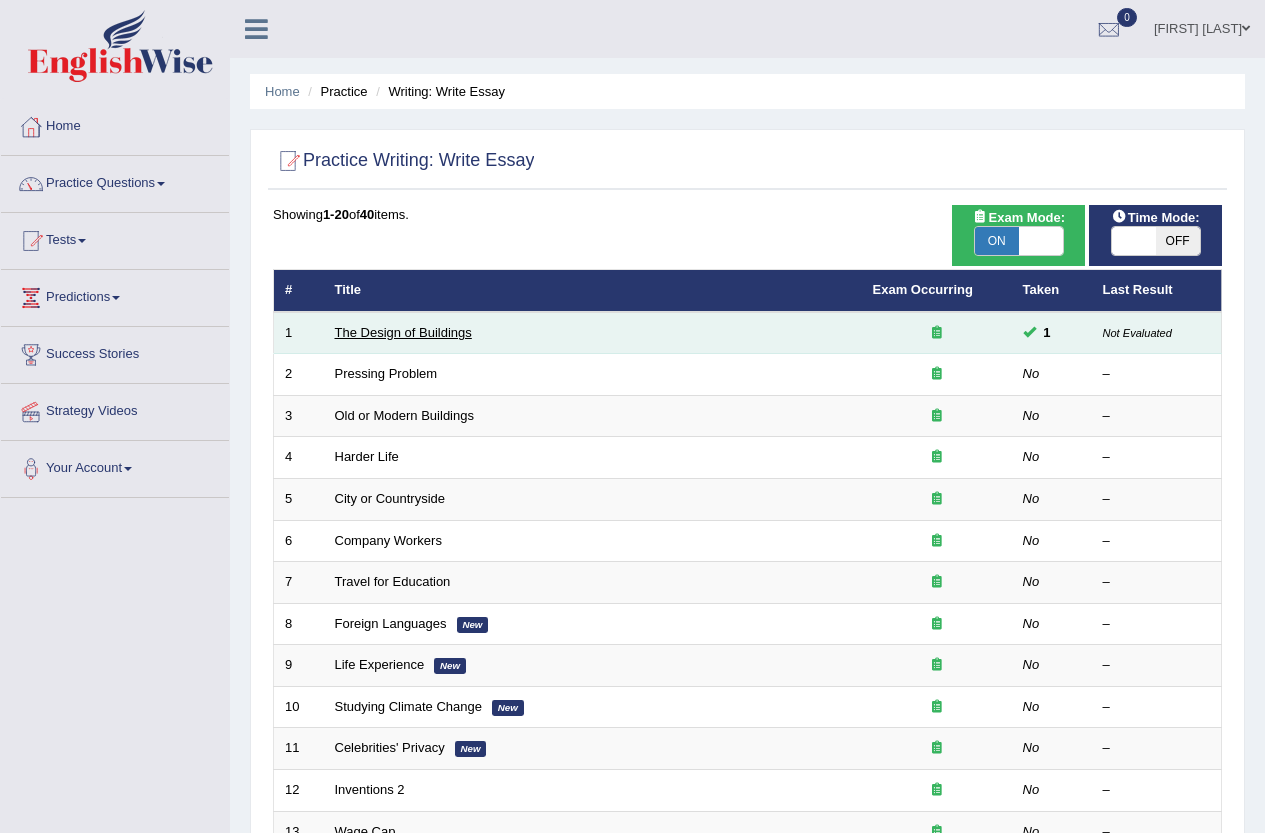 click on "The Design of Buildings" at bounding box center (403, 332) 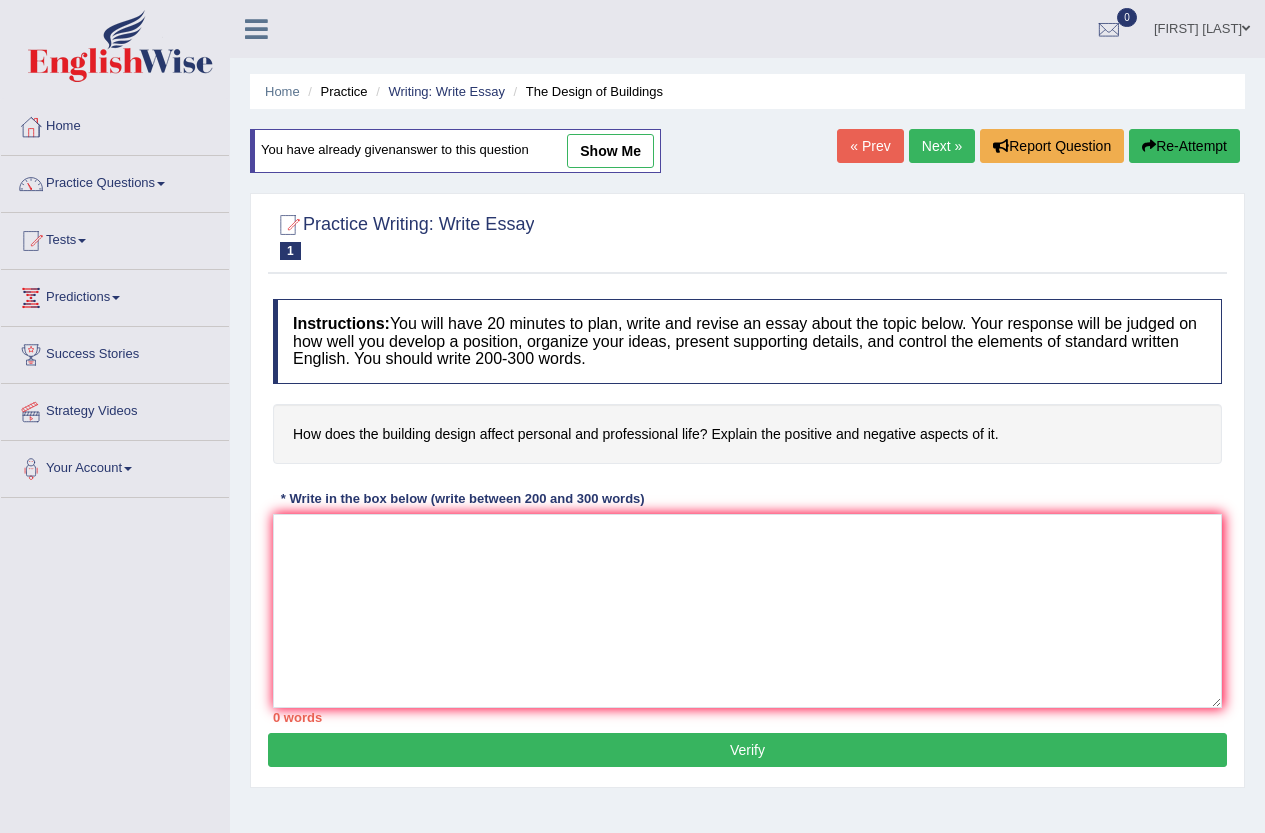 scroll, scrollTop: 0, scrollLeft: 0, axis: both 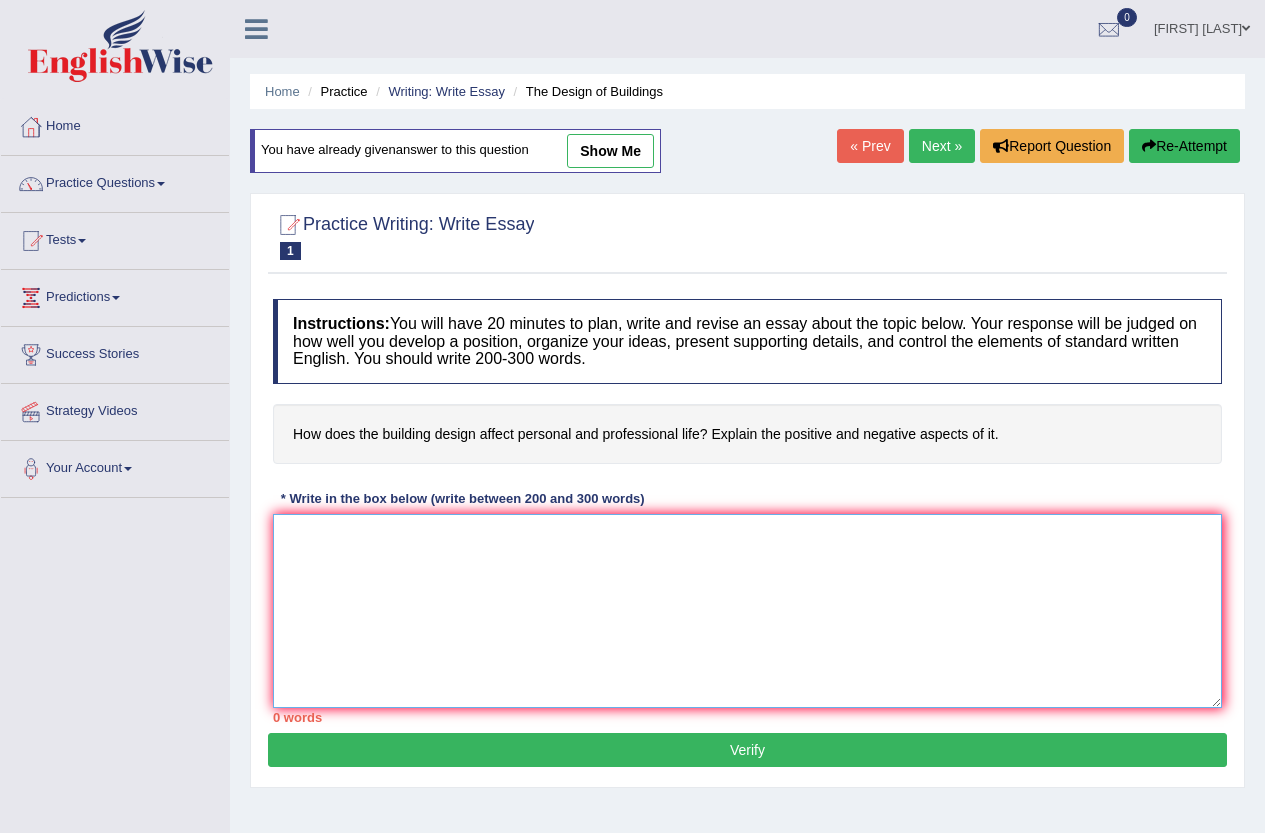 click at bounding box center (747, 611) 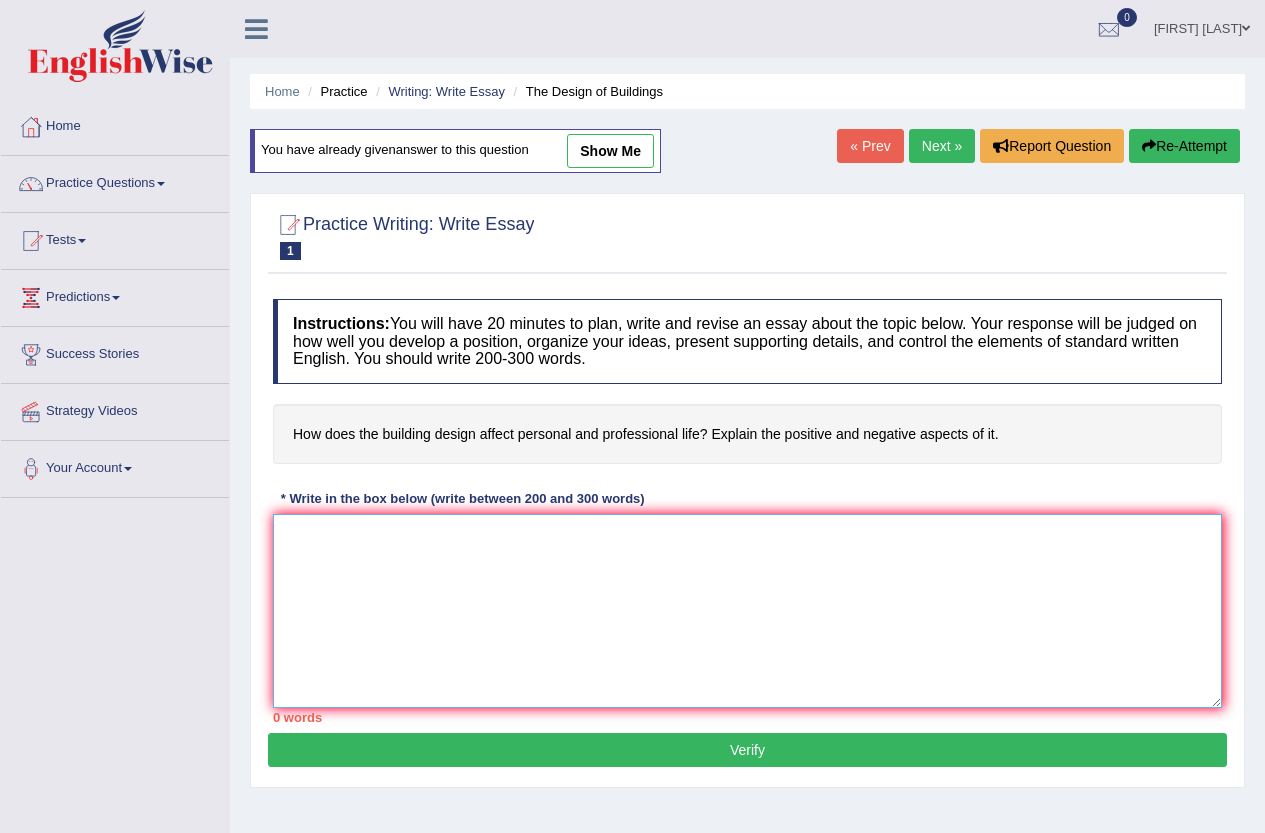click at bounding box center [747, 611] 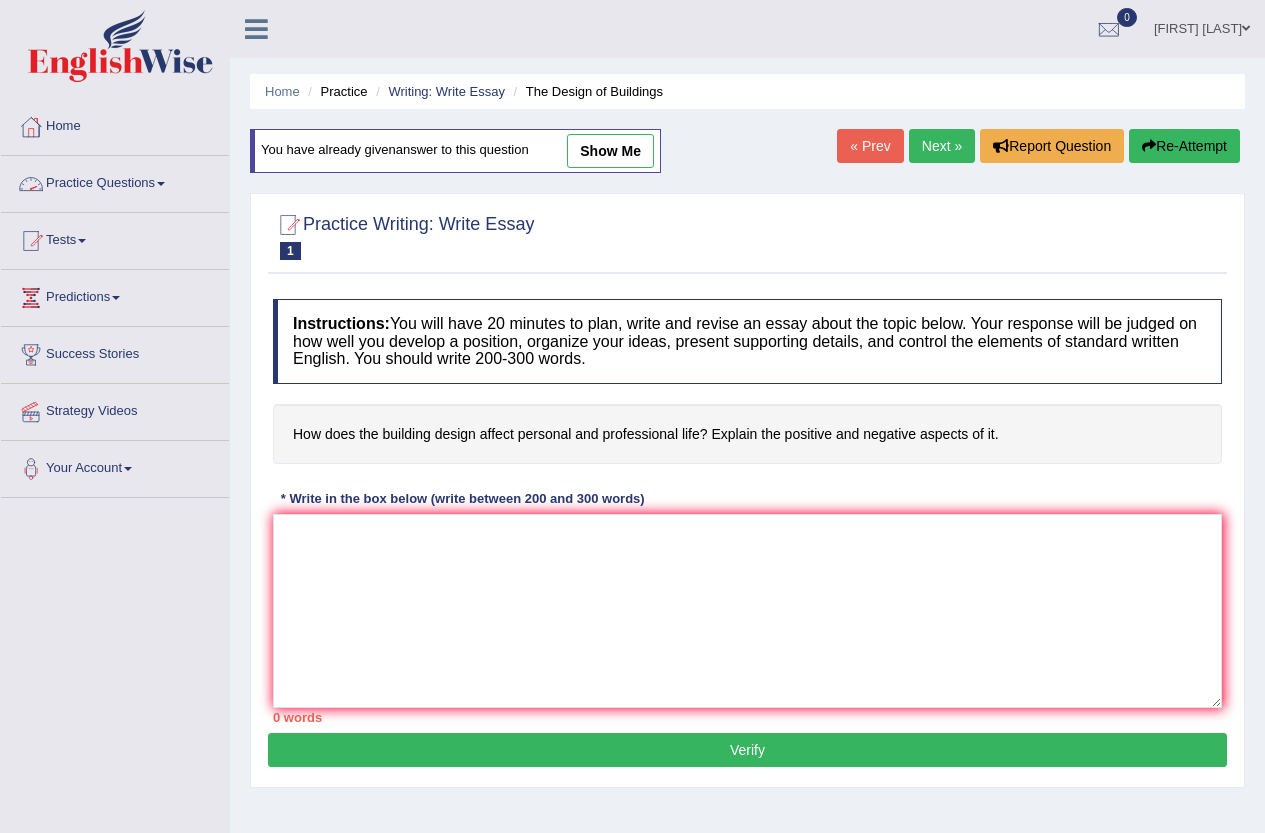 click on "Practice Questions" at bounding box center (115, 181) 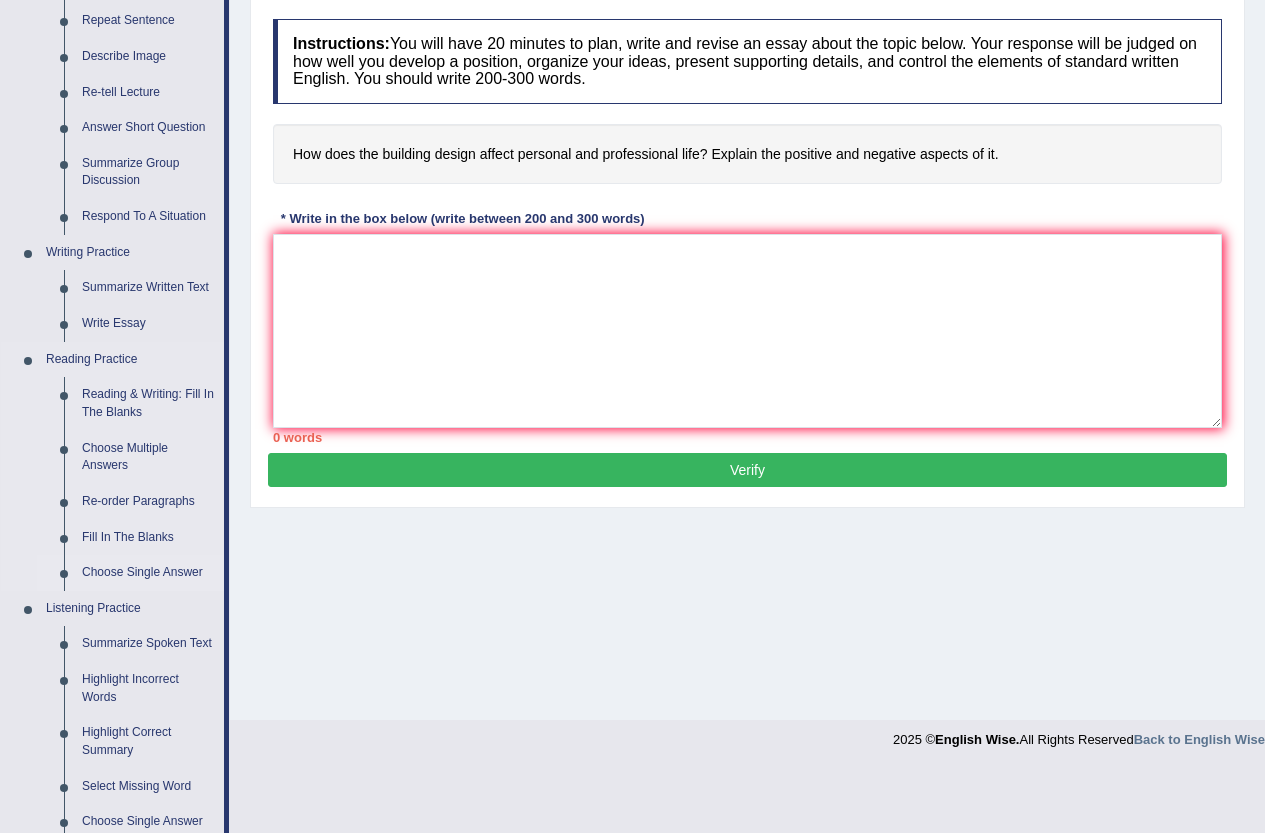 scroll, scrollTop: 300, scrollLeft: 0, axis: vertical 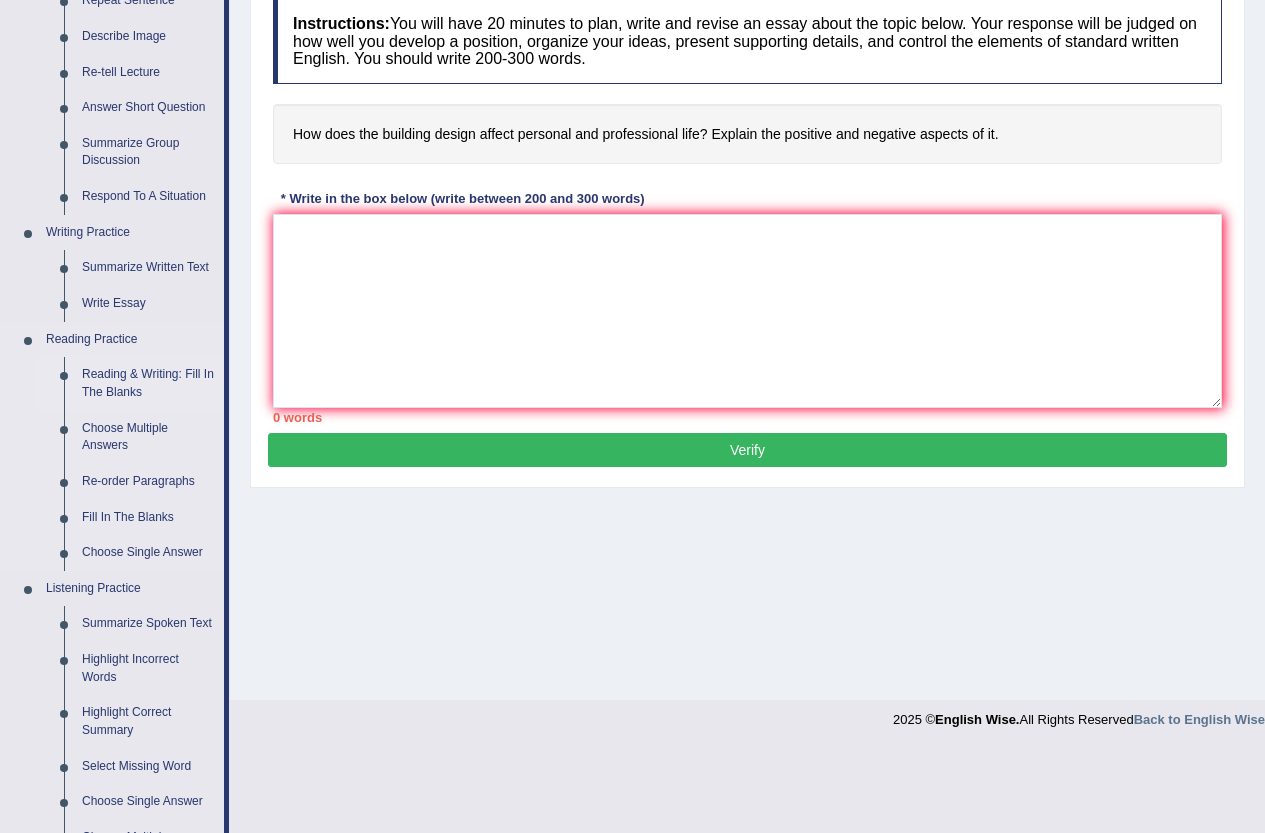 click on "Reading & Writing: Fill In The Blanks" at bounding box center (148, 383) 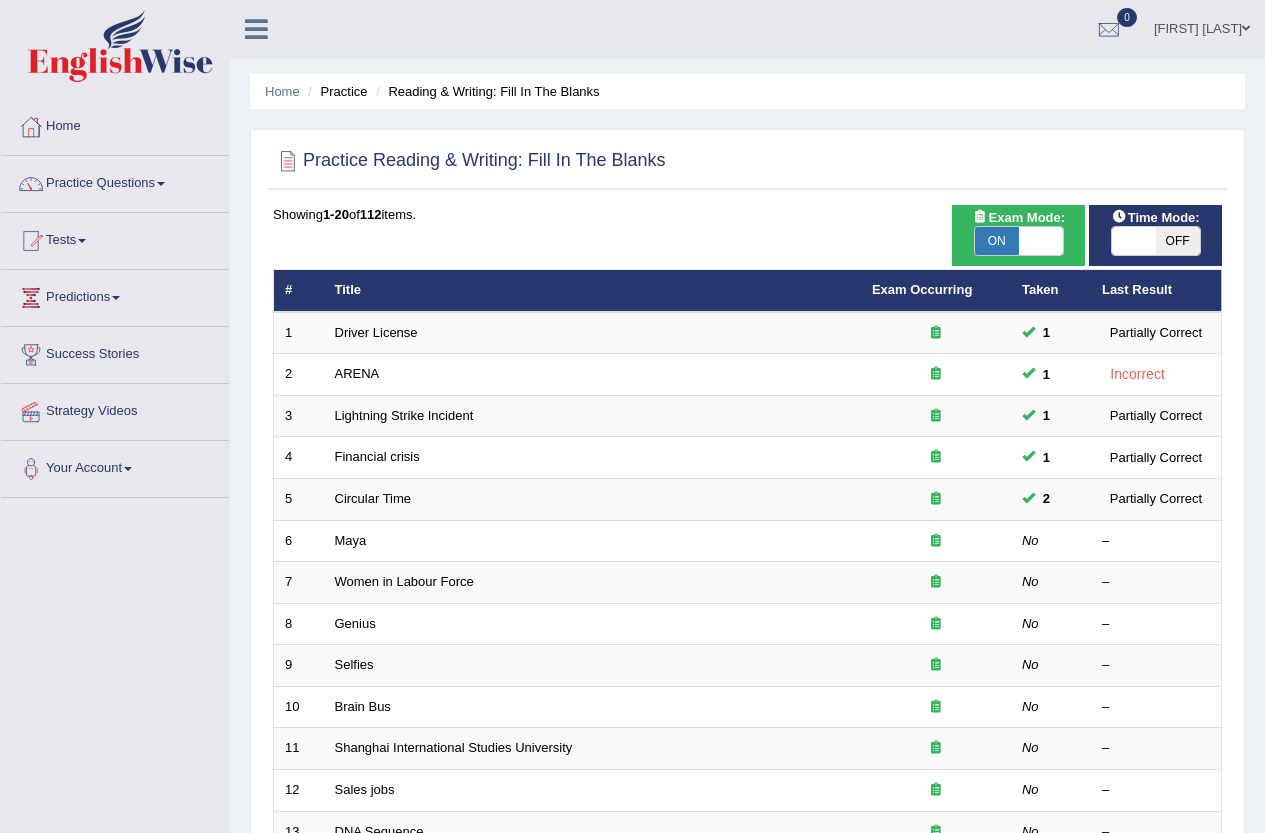 scroll, scrollTop: 0, scrollLeft: 0, axis: both 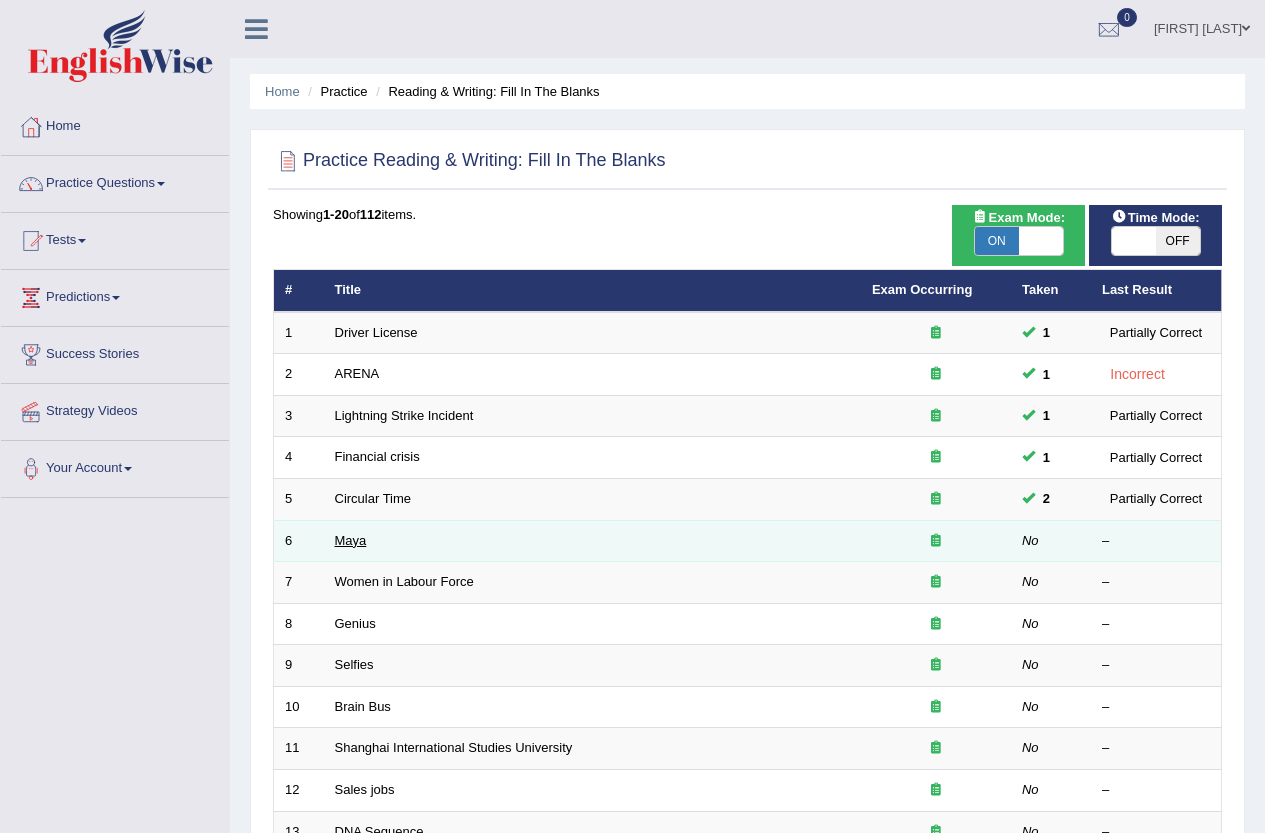 click on "Maya" at bounding box center [351, 540] 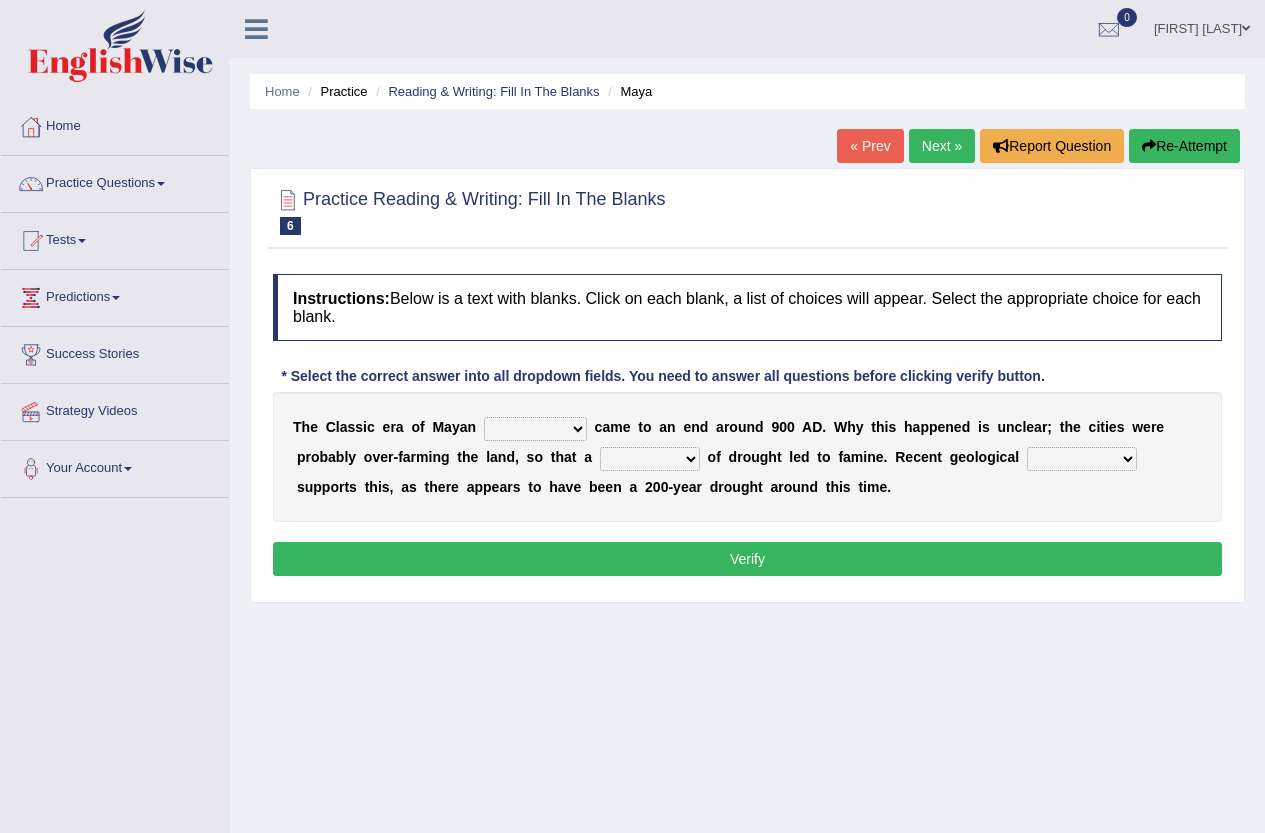 scroll, scrollTop: 0, scrollLeft: 0, axis: both 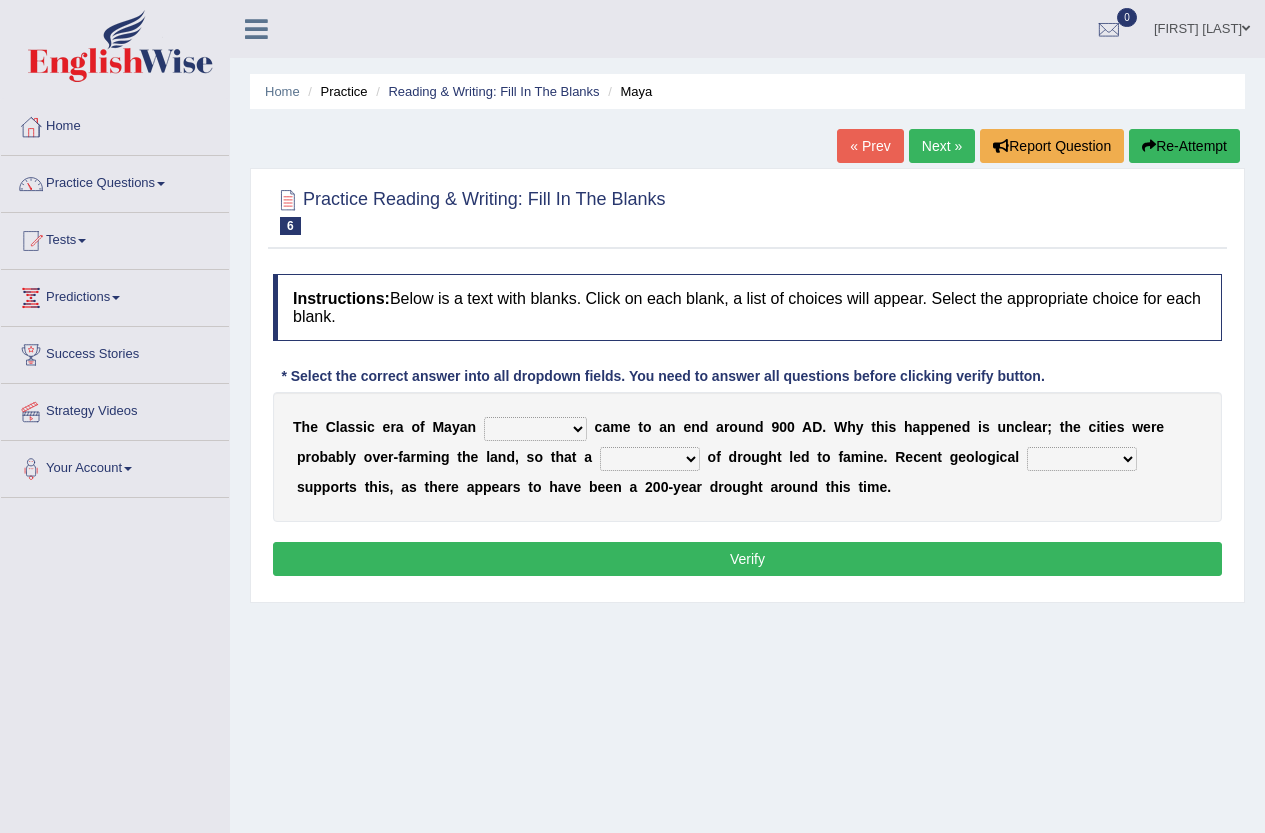 click on "community society civilization class" at bounding box center (535, 429) 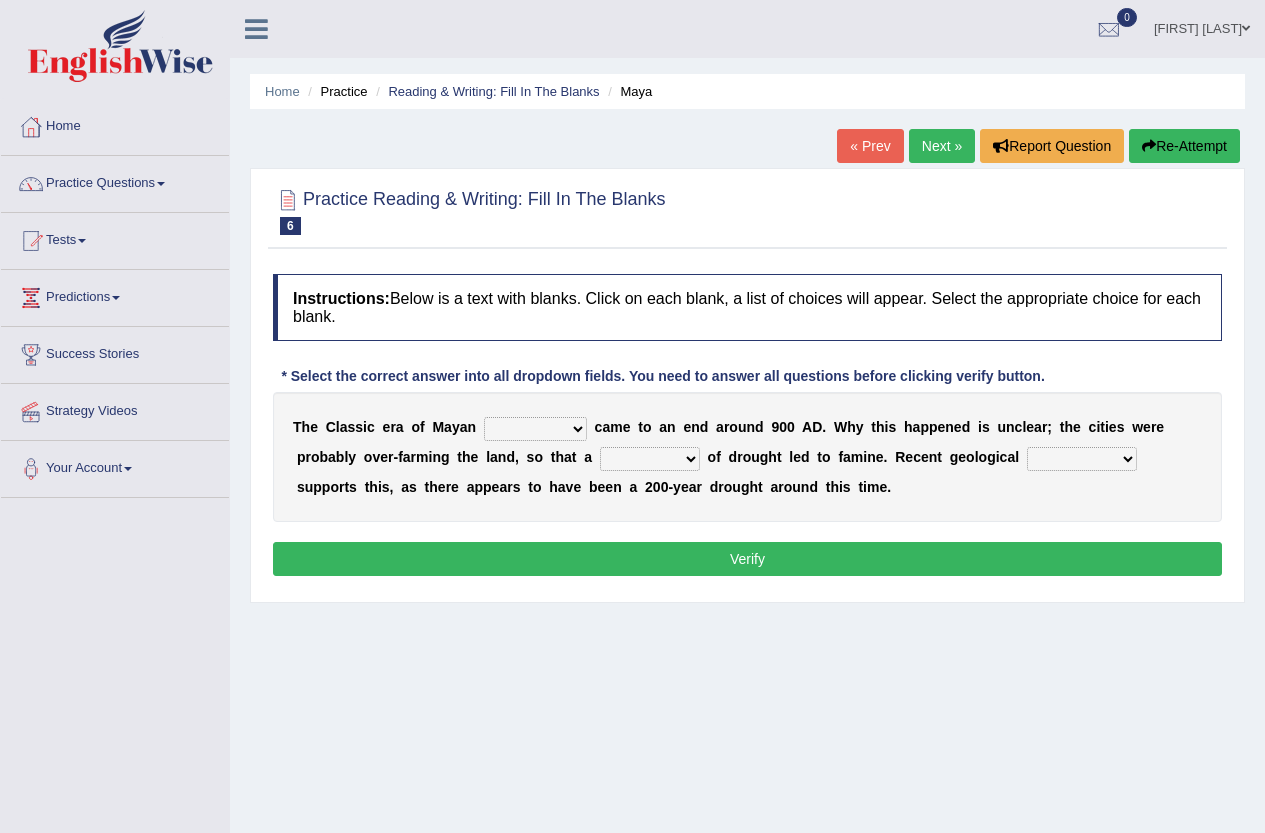 select on "civilization" 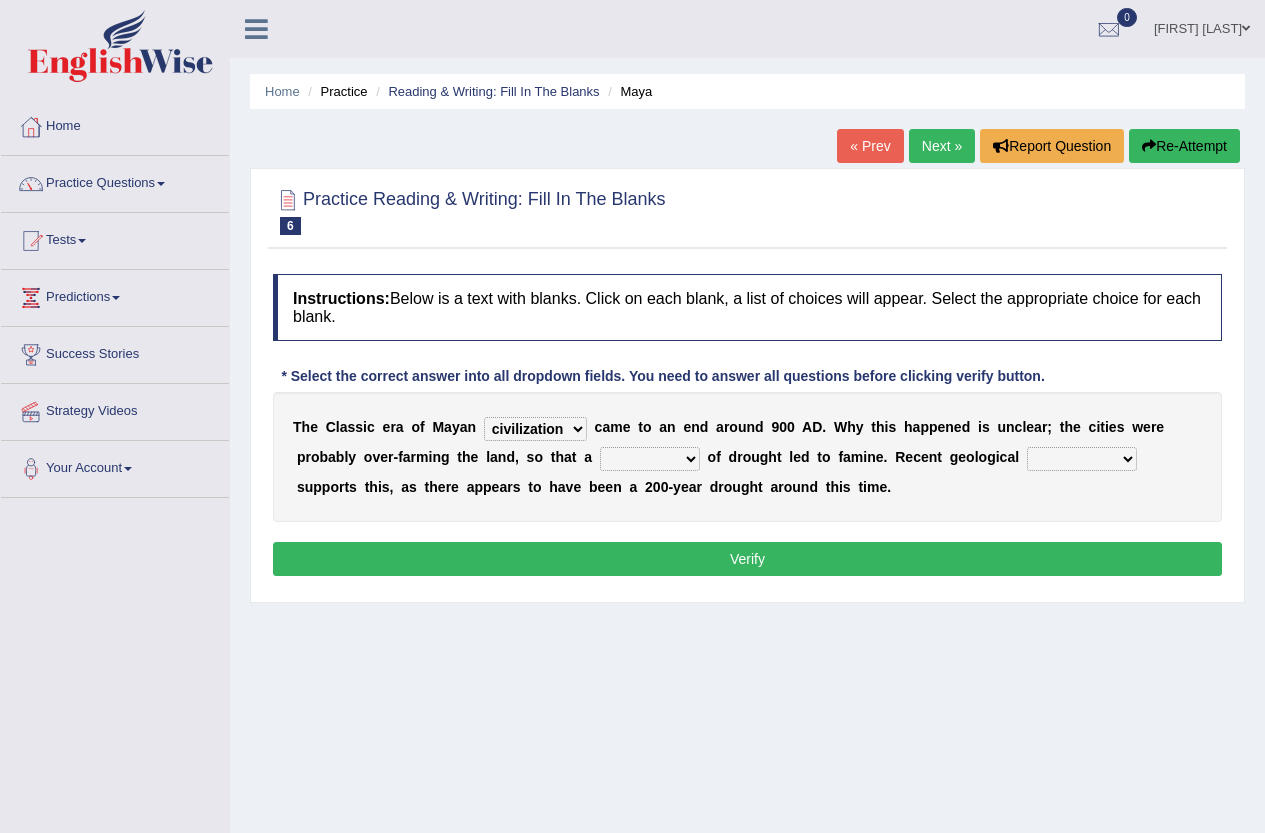 click on "community society civilization class" at bounding box center (535, 429) 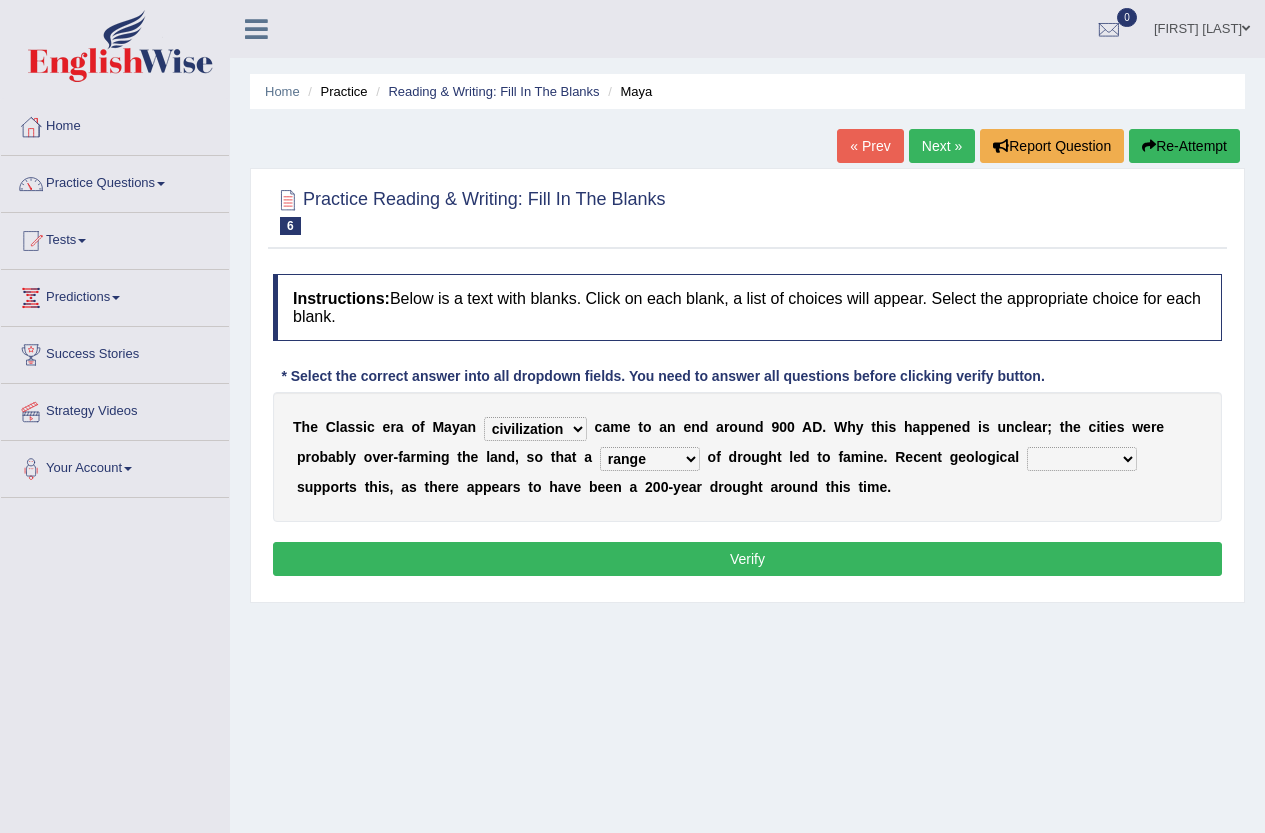 click on "research test examination exploitation" at bounding box center (1082, 459) 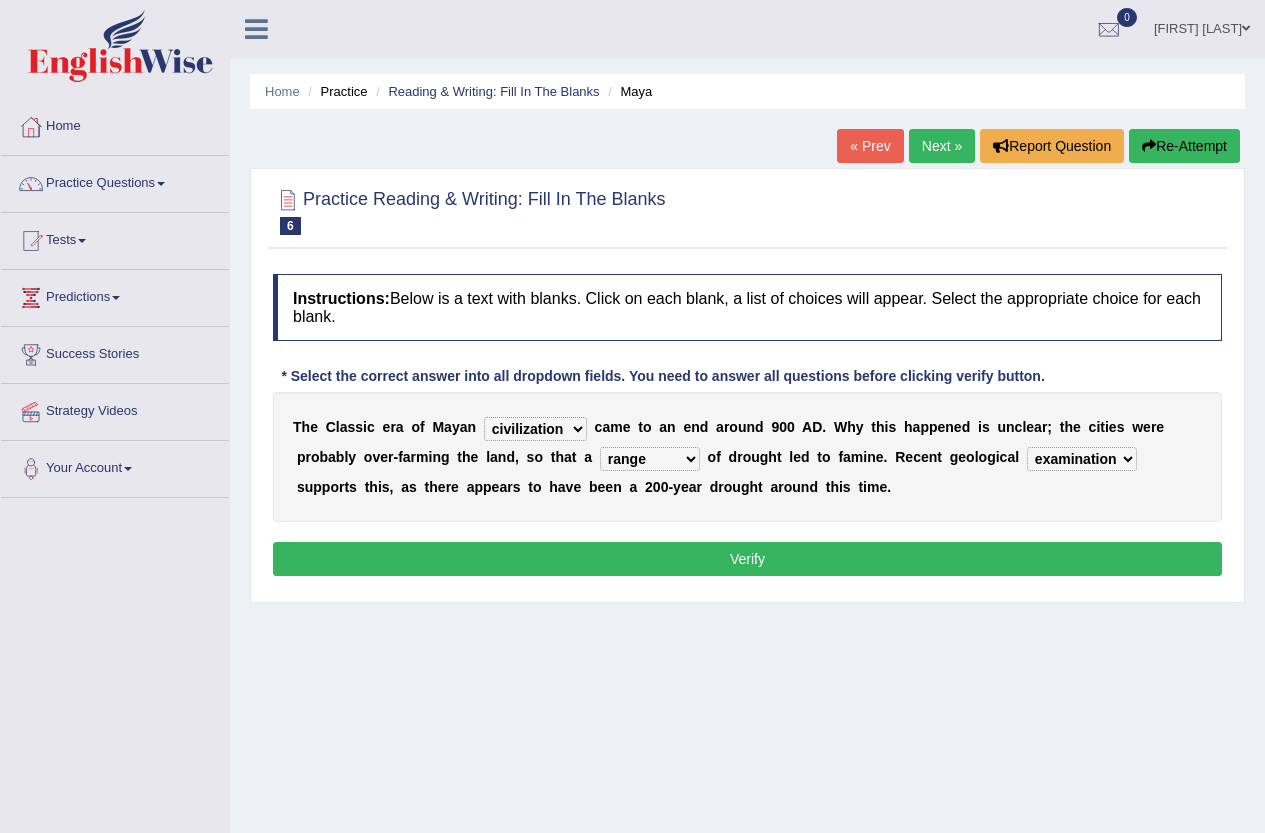 click on "research test examination exploitation" at bounding box center [1082, 459] 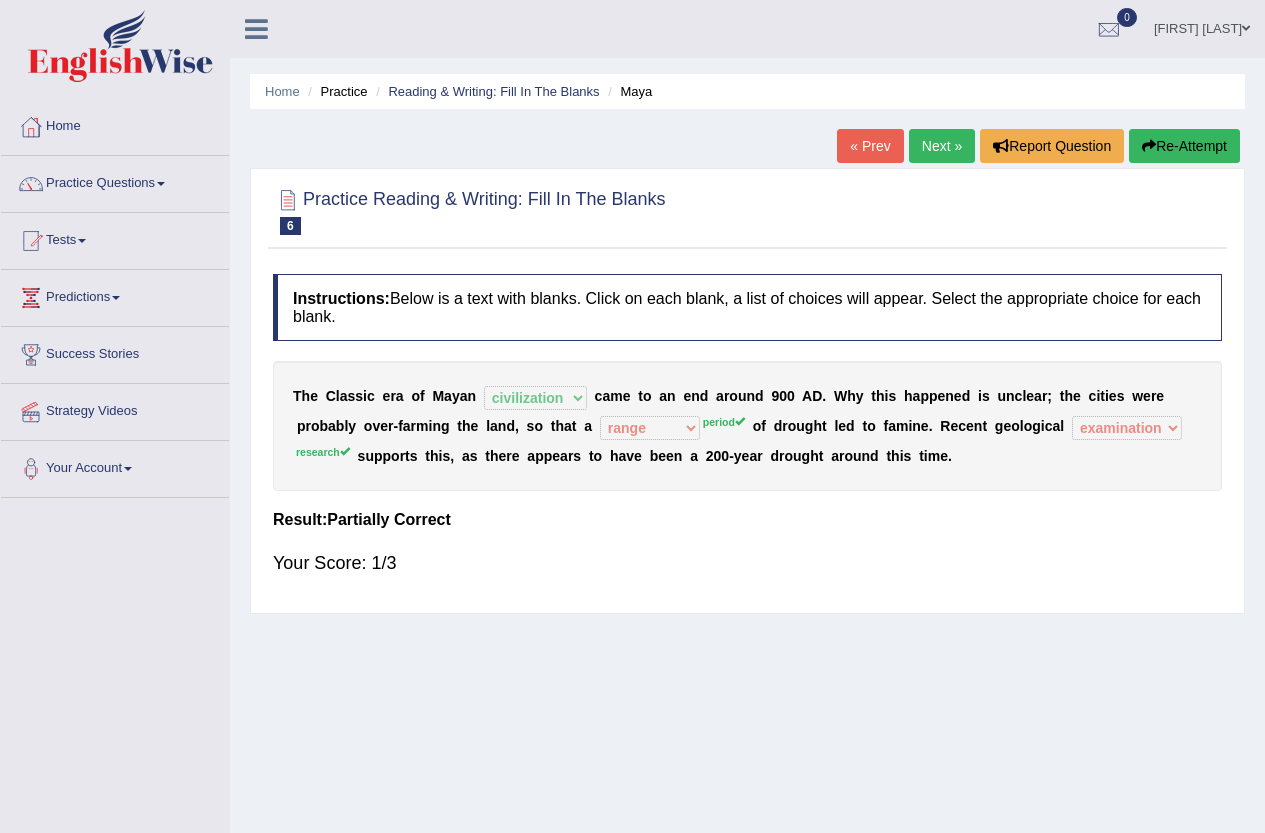 click on "Next »" at bounding box center [942, 146] 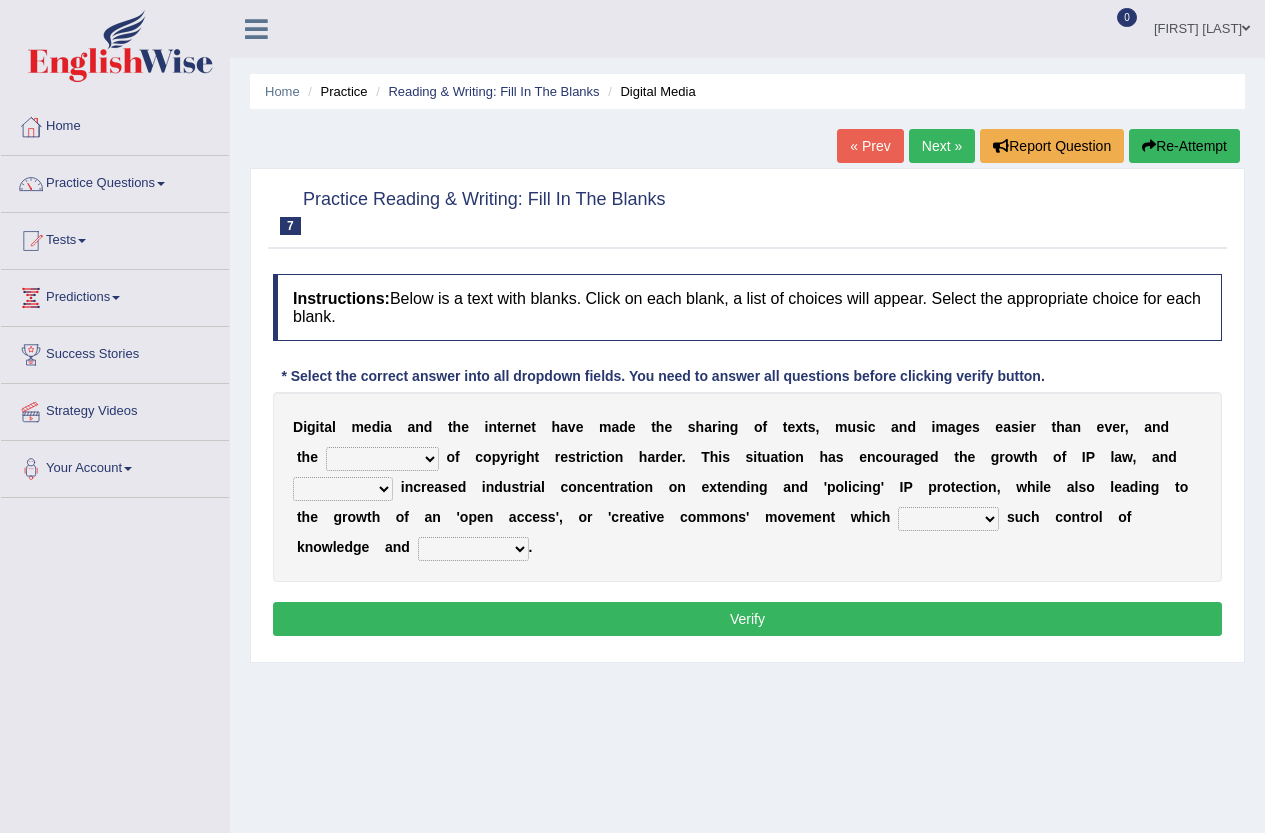 scroll, scrollTop: 0, scrollLeft: 0, axis: both 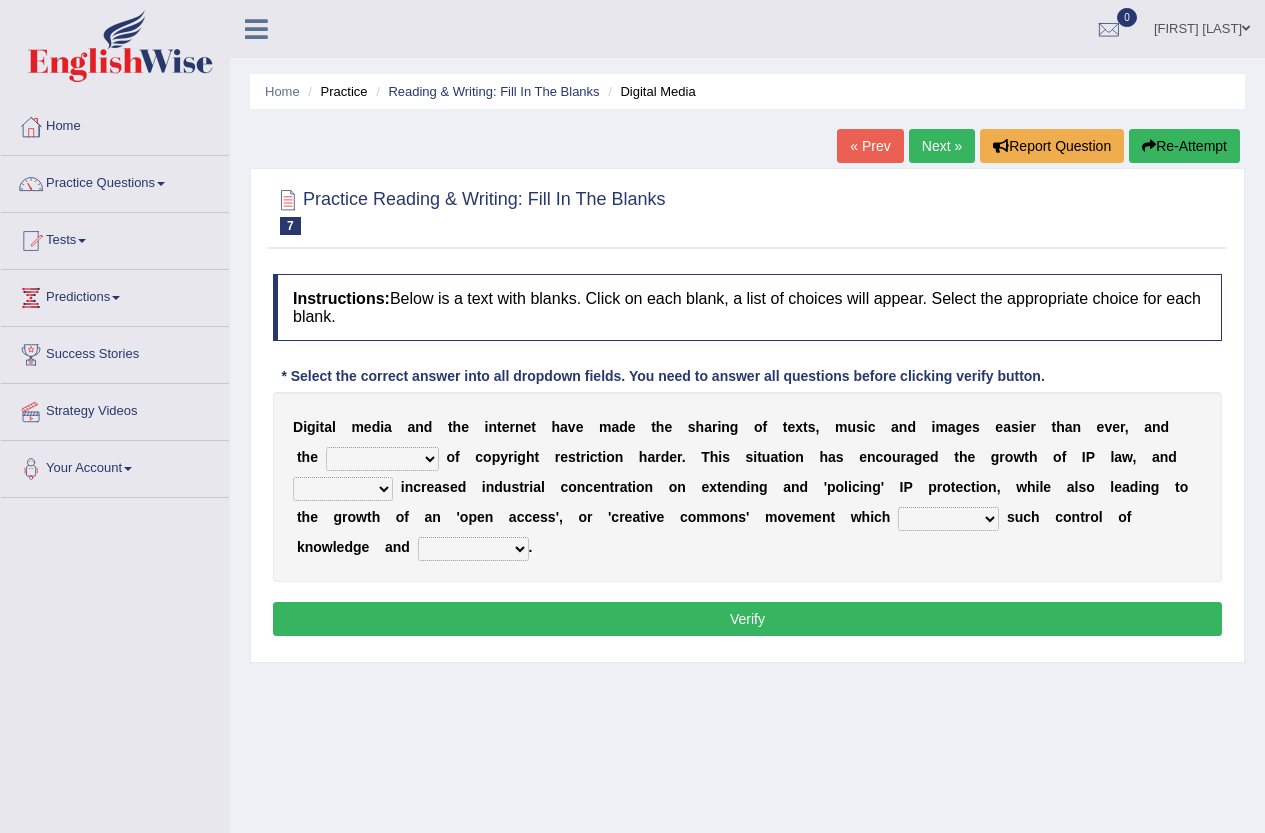 click on "detriment solstice enforcement commissary" at bounding box center (382, 459) 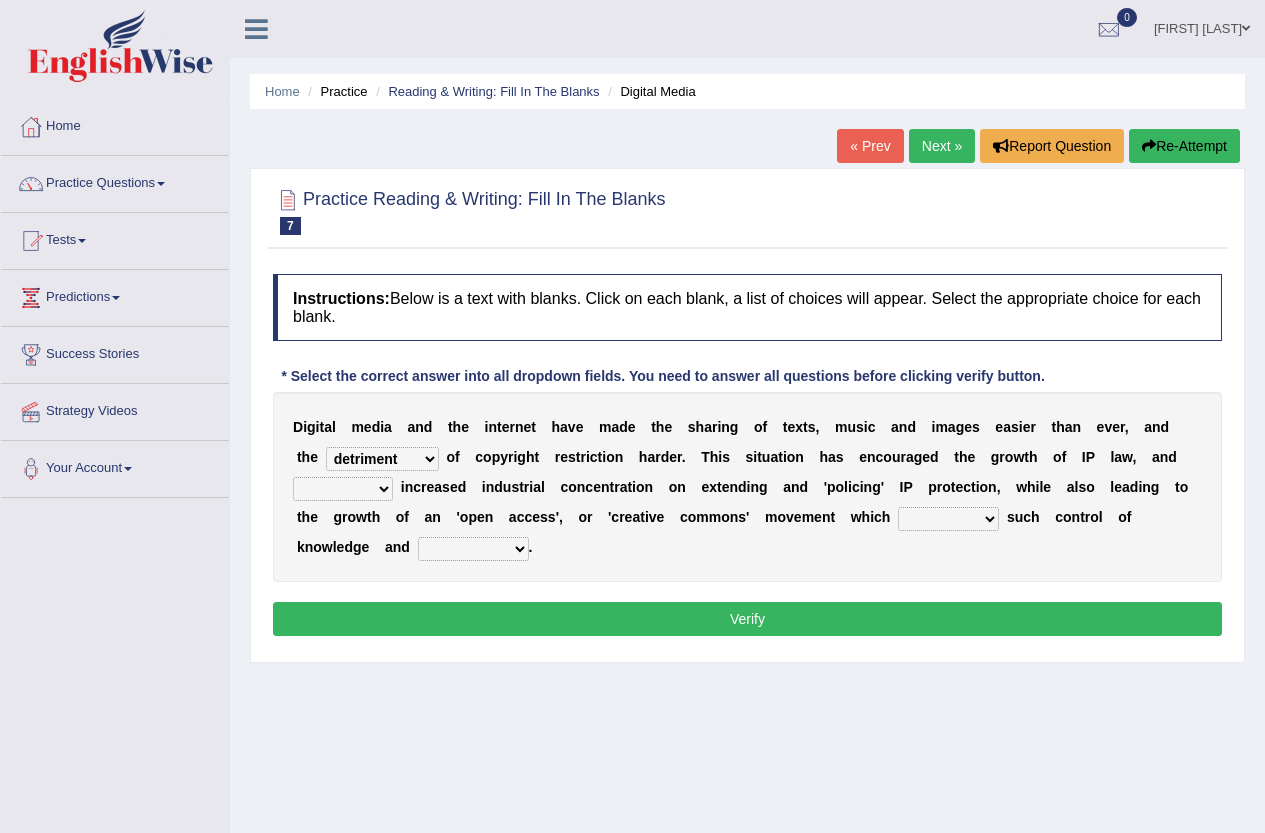 click on "detriment solstice enforcement commissary" at bounding box center (382, 459) 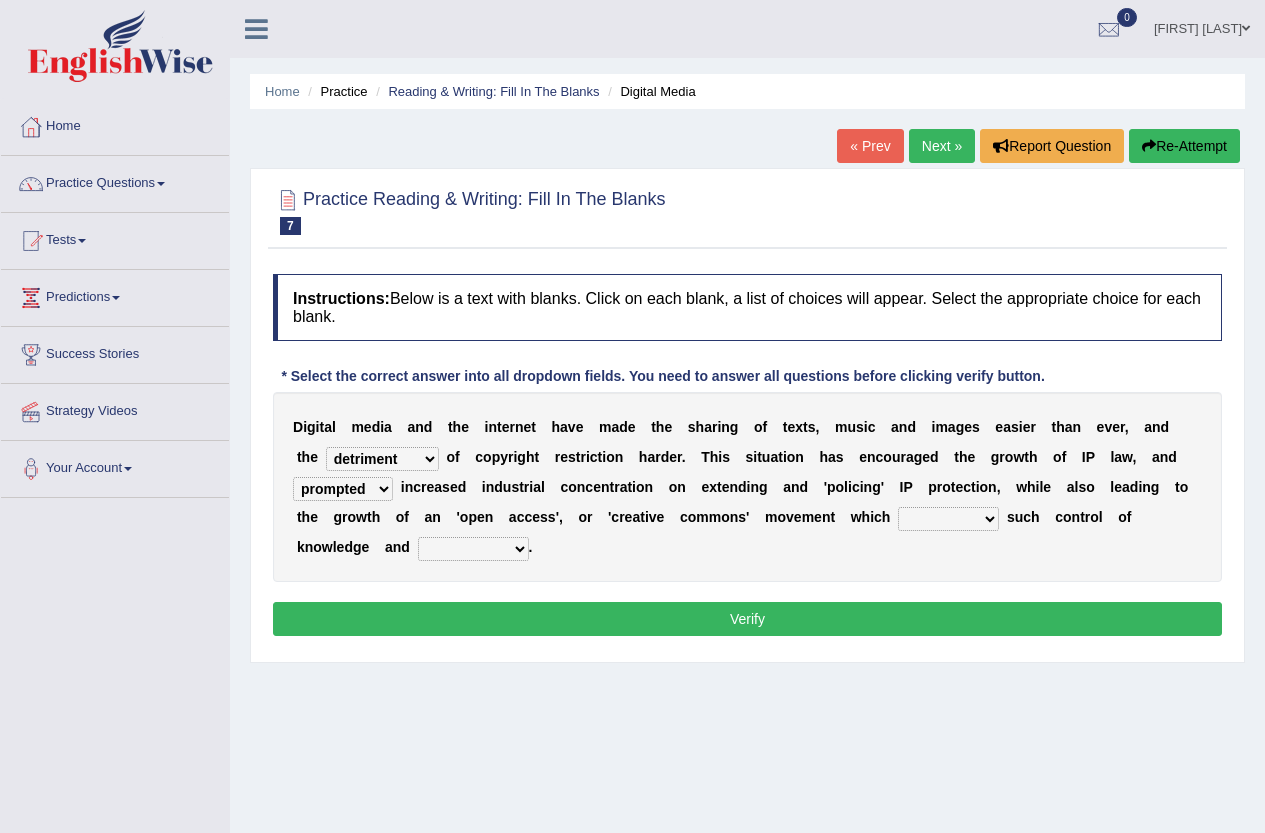 click on "staggled prompted equated grappled" at bounding box center [343, 489] 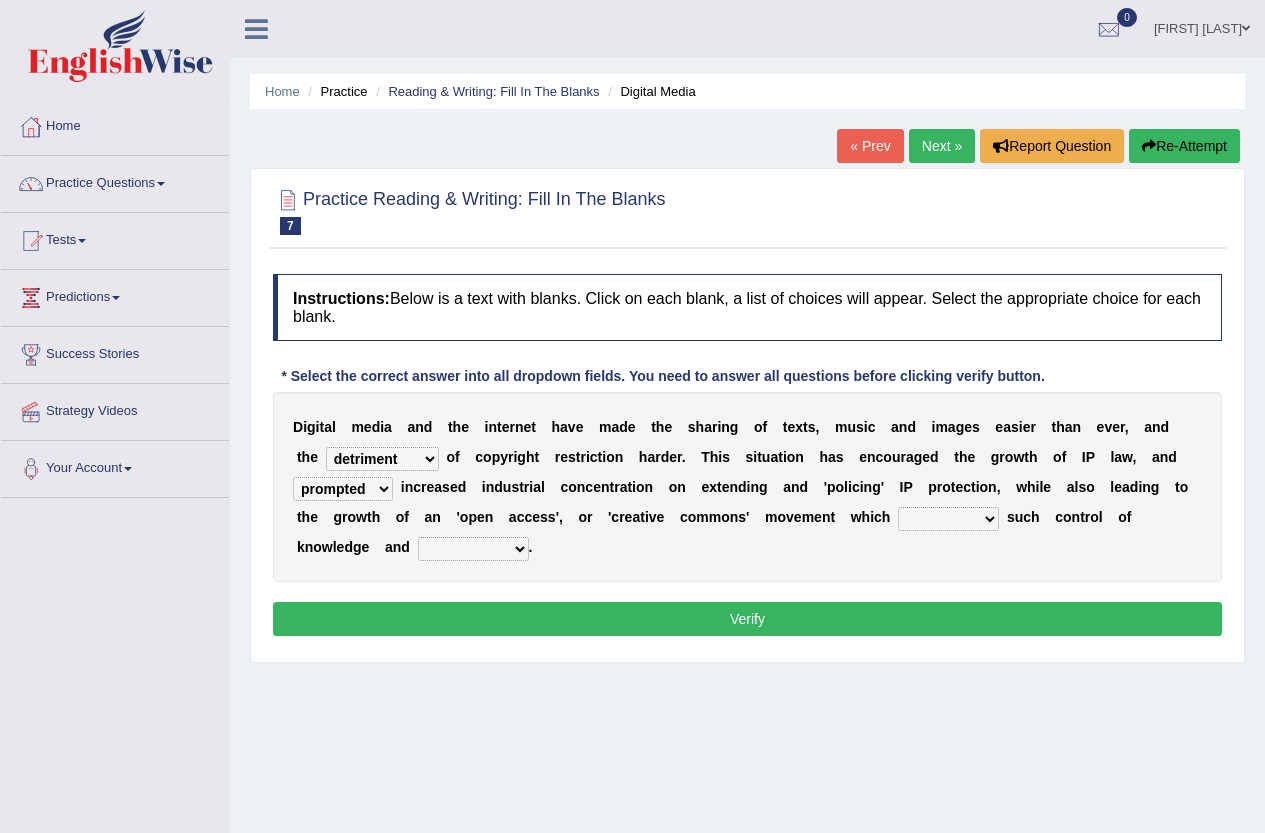 click on "Tests" at bounding box center (115, 238) 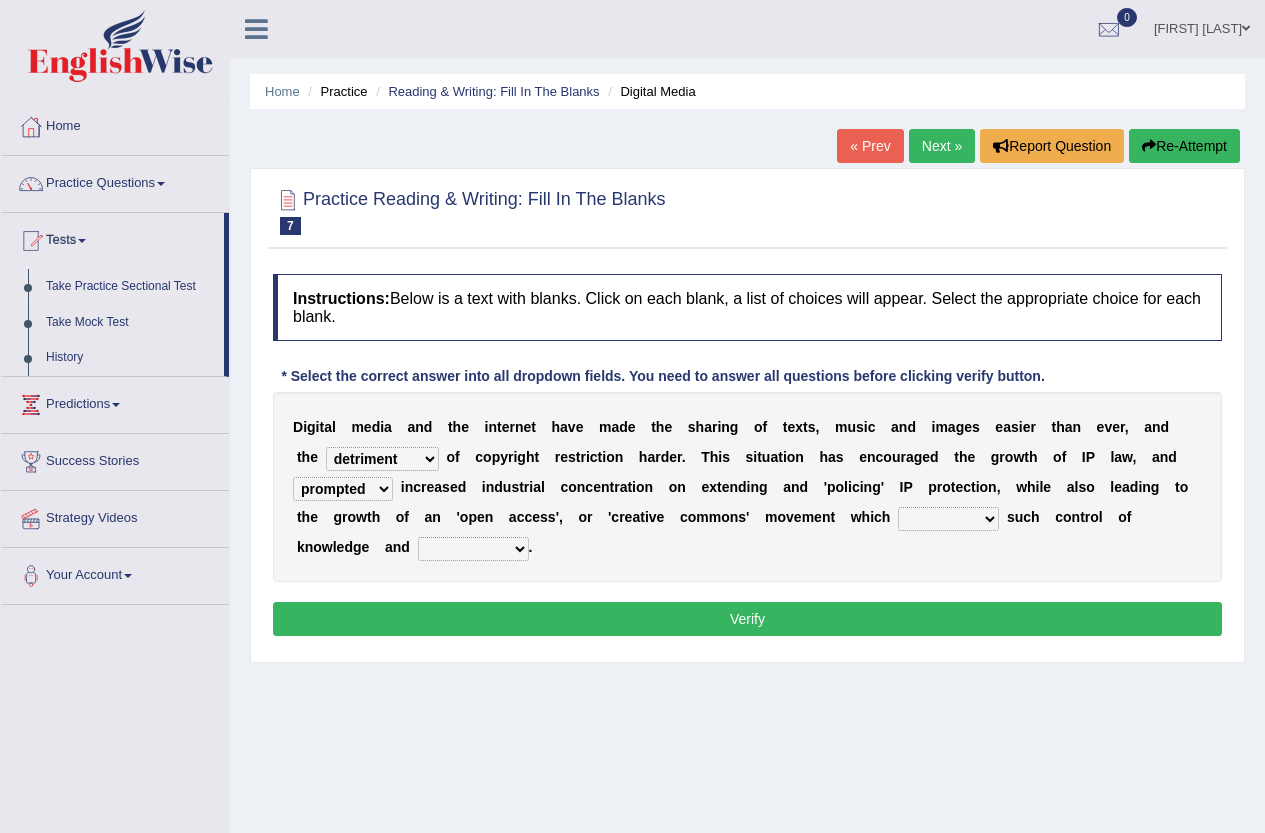click on "Take Practice Sectional Test" at bounding box center (130, 287) 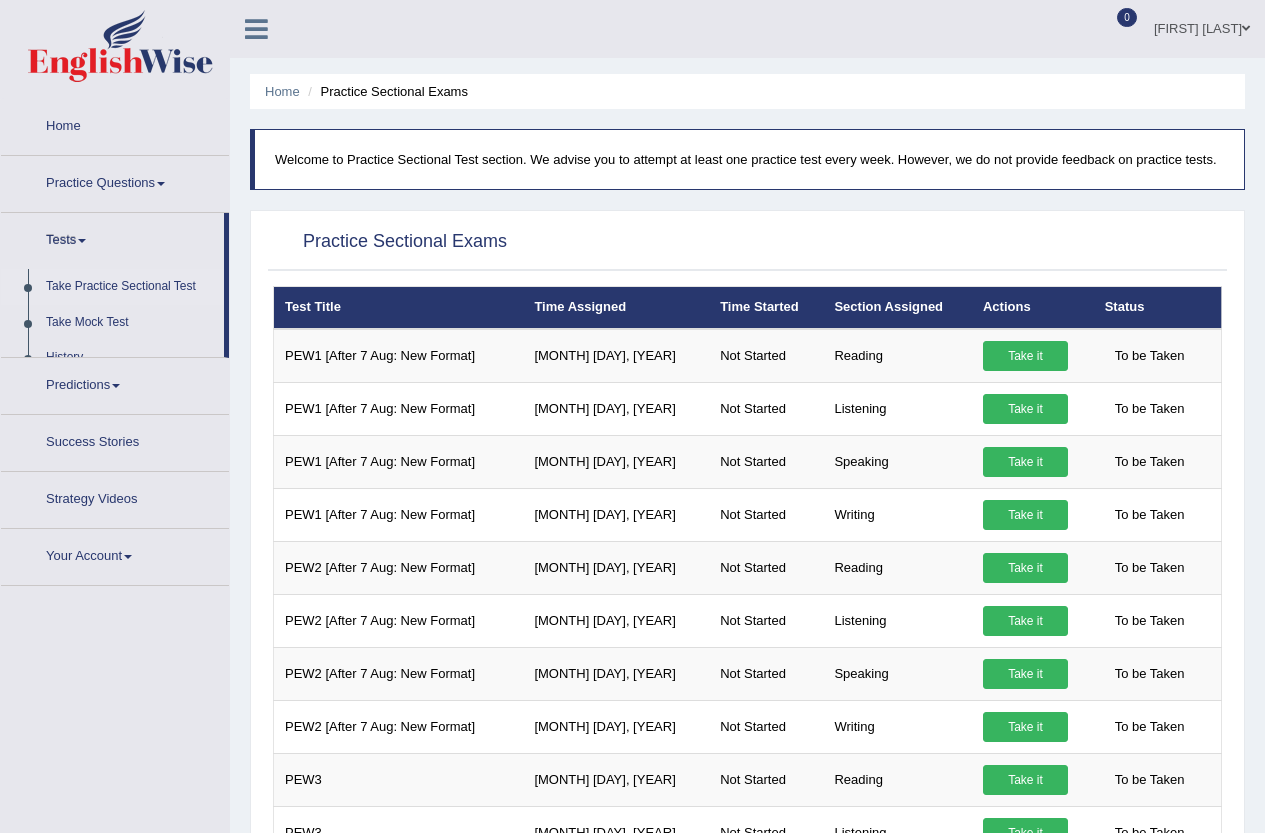 scroll, scrollTop: 0, scrollLeft: 0, axis: both 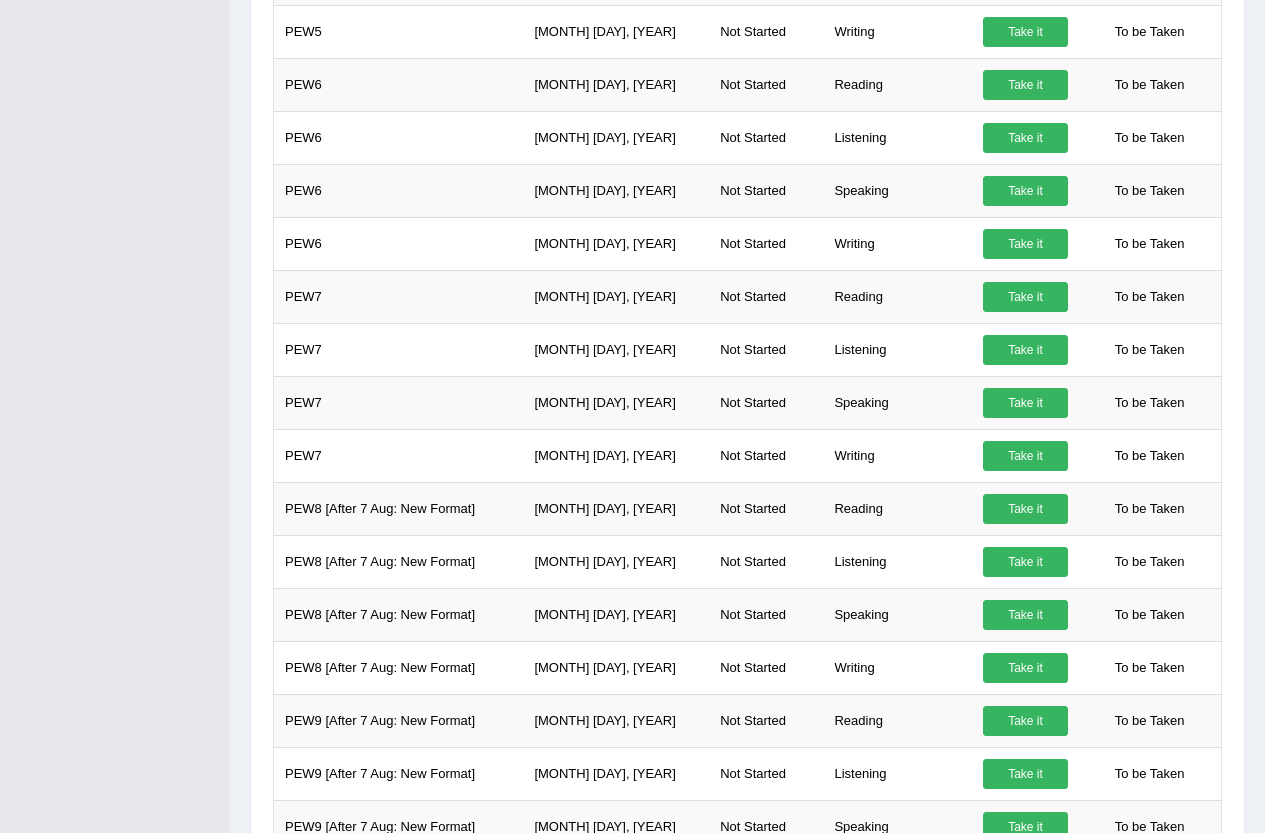 click on "Toggle navigation
Home
Practice Questions   Speaking Practice Read Aloud
Repeat Sentence
Describe Image
Re-tell Lecture
Answer Short Question
Summarize Group Discussion
Respond To A Situation
Writing Practice  Summarize Written Text
Write Essay
Reading Practice  Reading & Writing: Fill In The Blanks
Choose Multiple Answers
Re-order Paragraphs
Fill In The Blanks
Choose Single Answer
Listening Practice  Summarize Spoken Text
Highlight Incorrect Words
Highlight Correct Summary
Select Missing Word
Choose Single Answer
Choose Multiple Answers
Fill In The Blanks
Write From Dictation
Pronunciation
Tests  Take Practice Sectional Test
Take Mock Test" at bounding box center (632, 46) 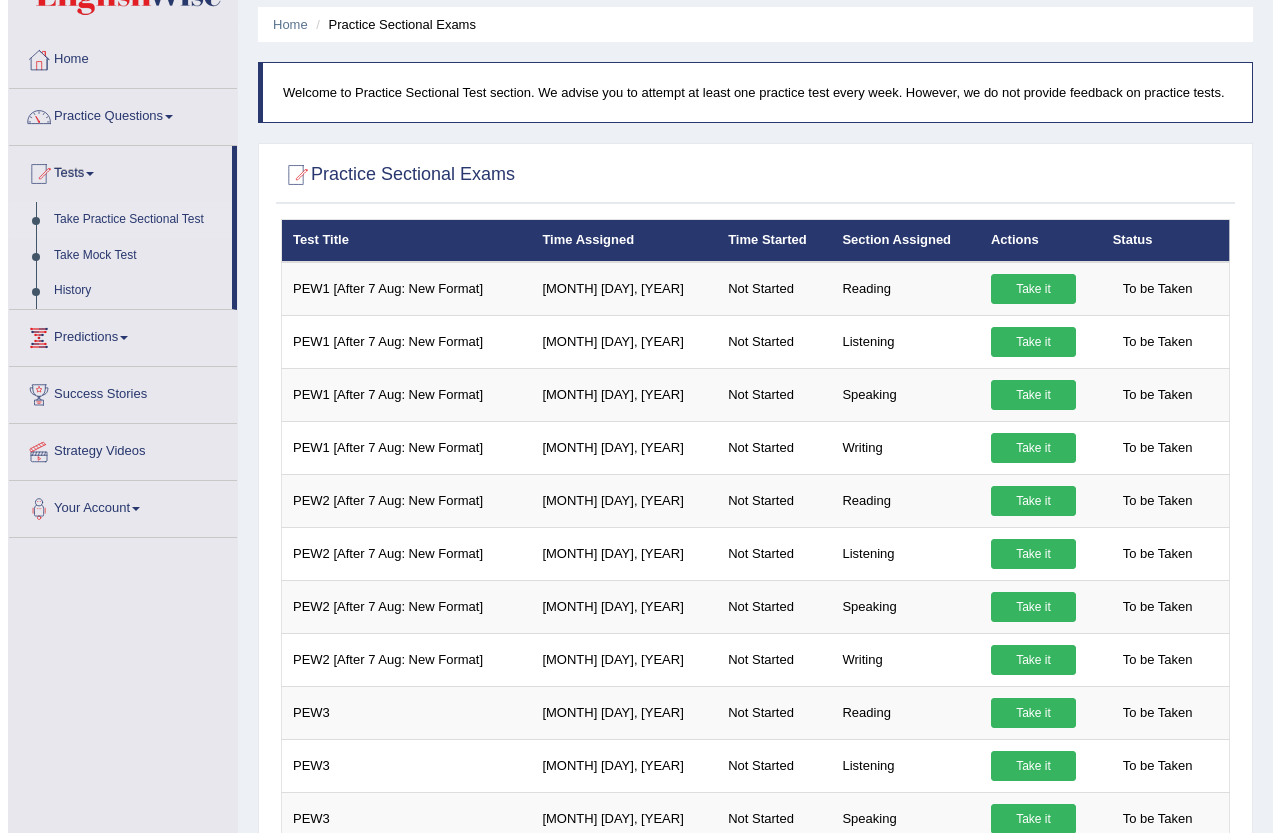scroll, scrollTop: 0, scrollLeft: 0, axis: both 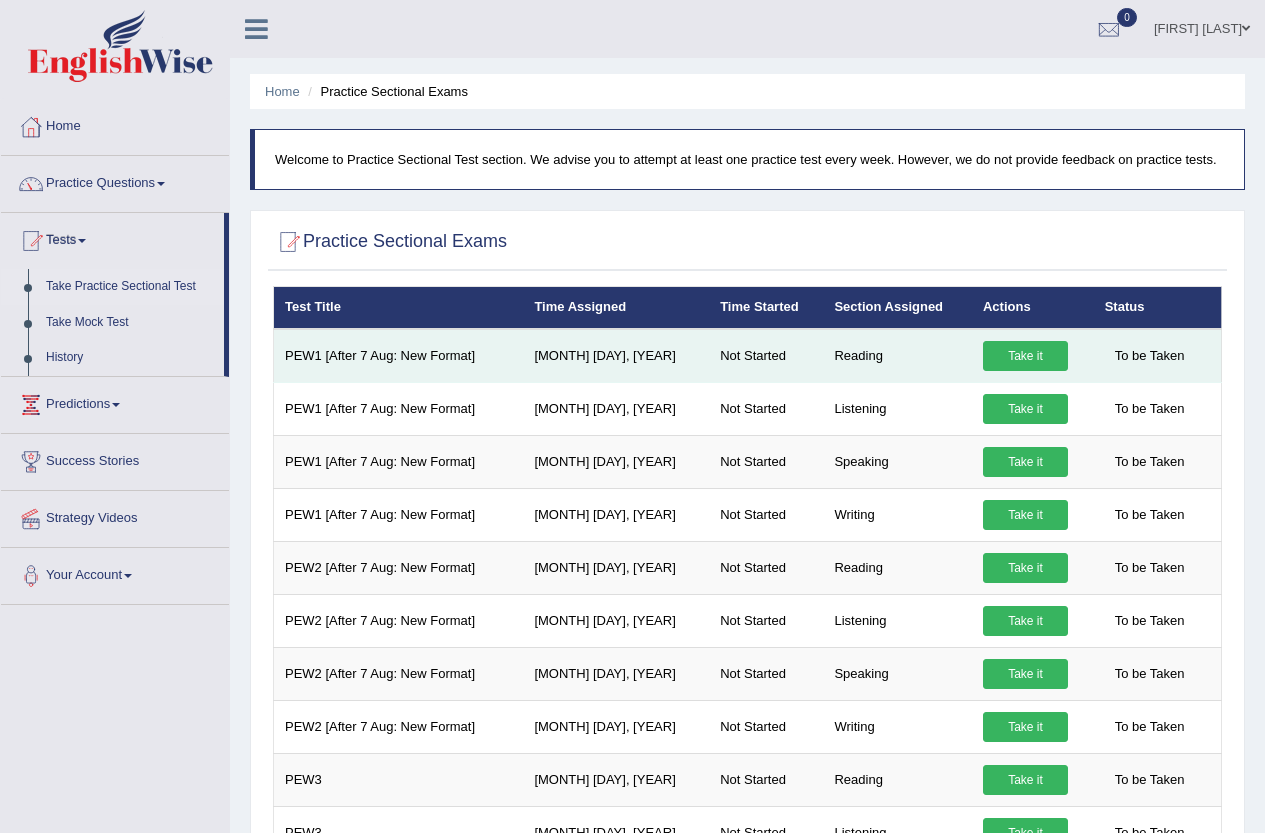 click on "Take it" at bounding box center (1025, 356) 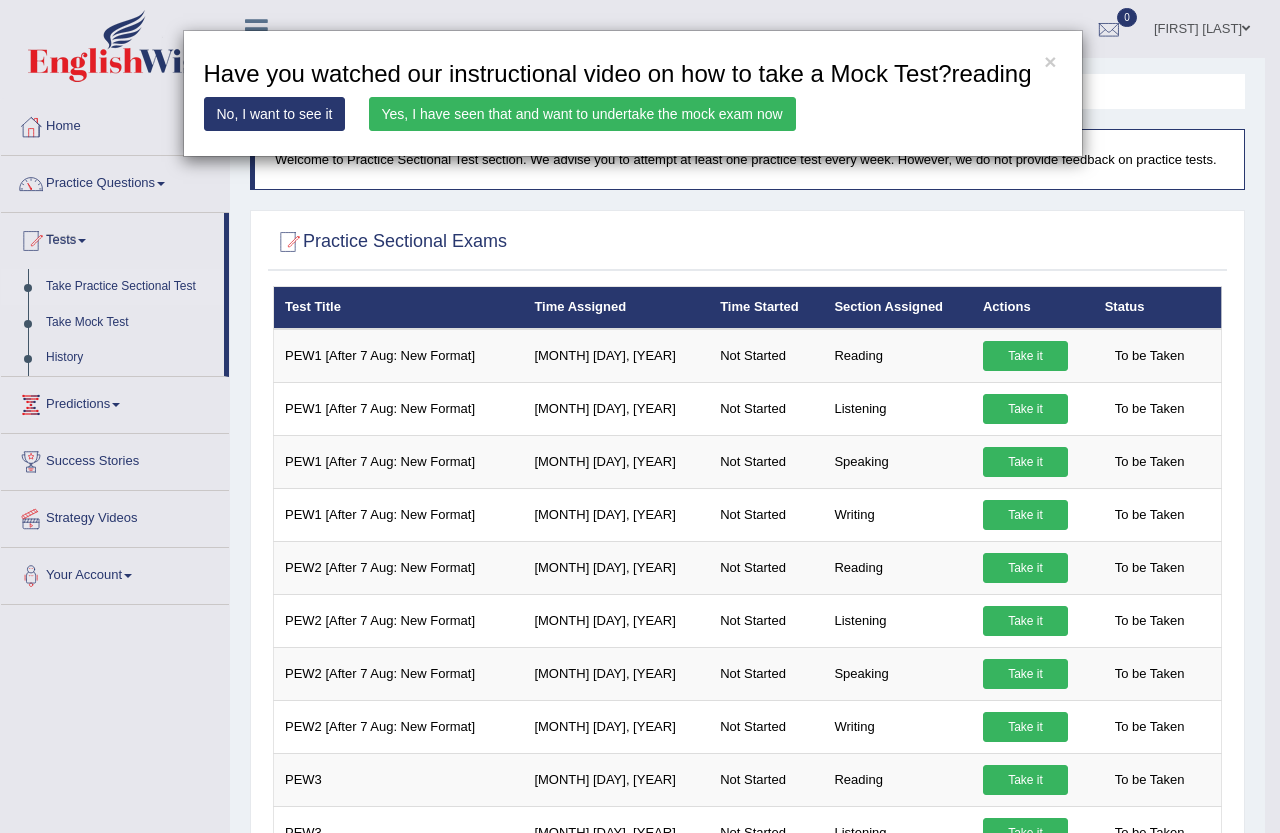 click on "Yes, I have seen that and want to undertake the mock exam now" at bounding box center (582, 114) 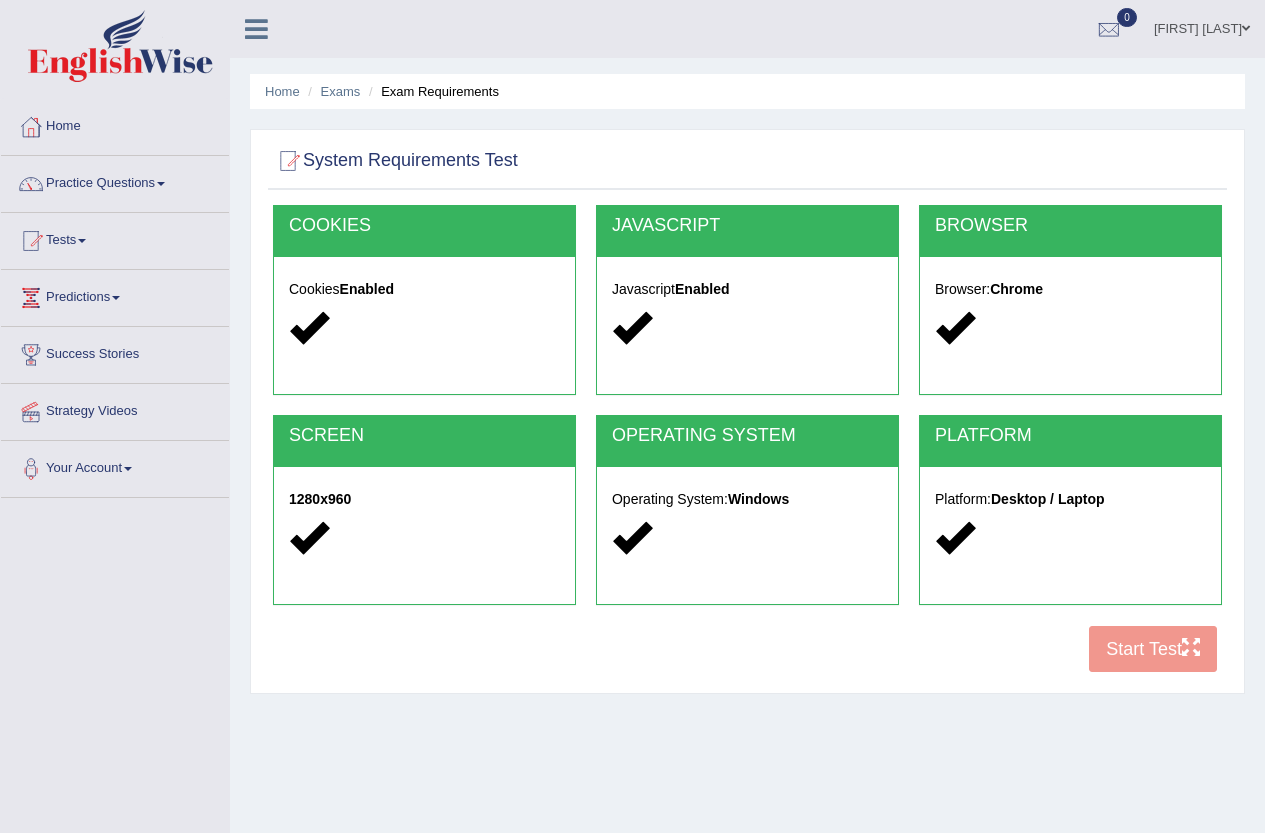 scroll, scrollTop: 0, scrollLeft: 0, axis: both 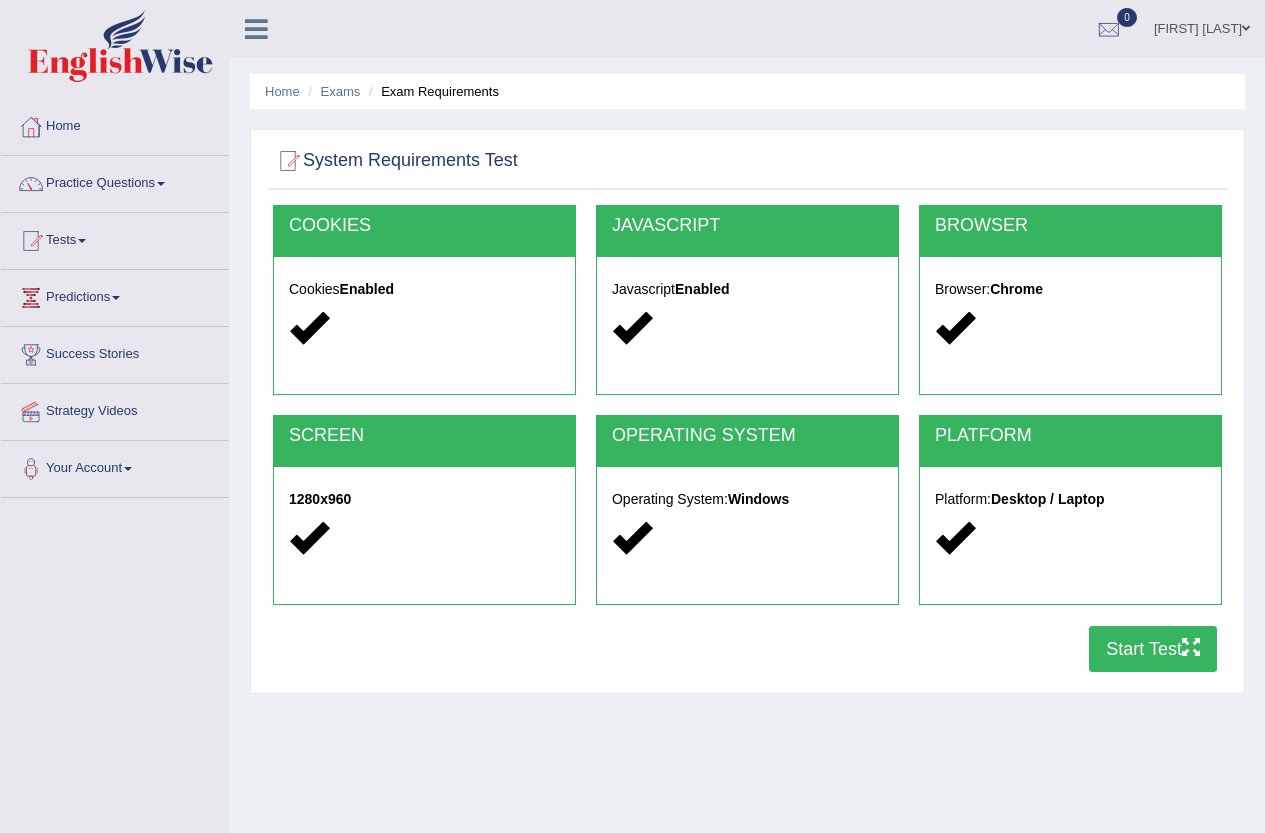 click at bounding box center (424, 328) 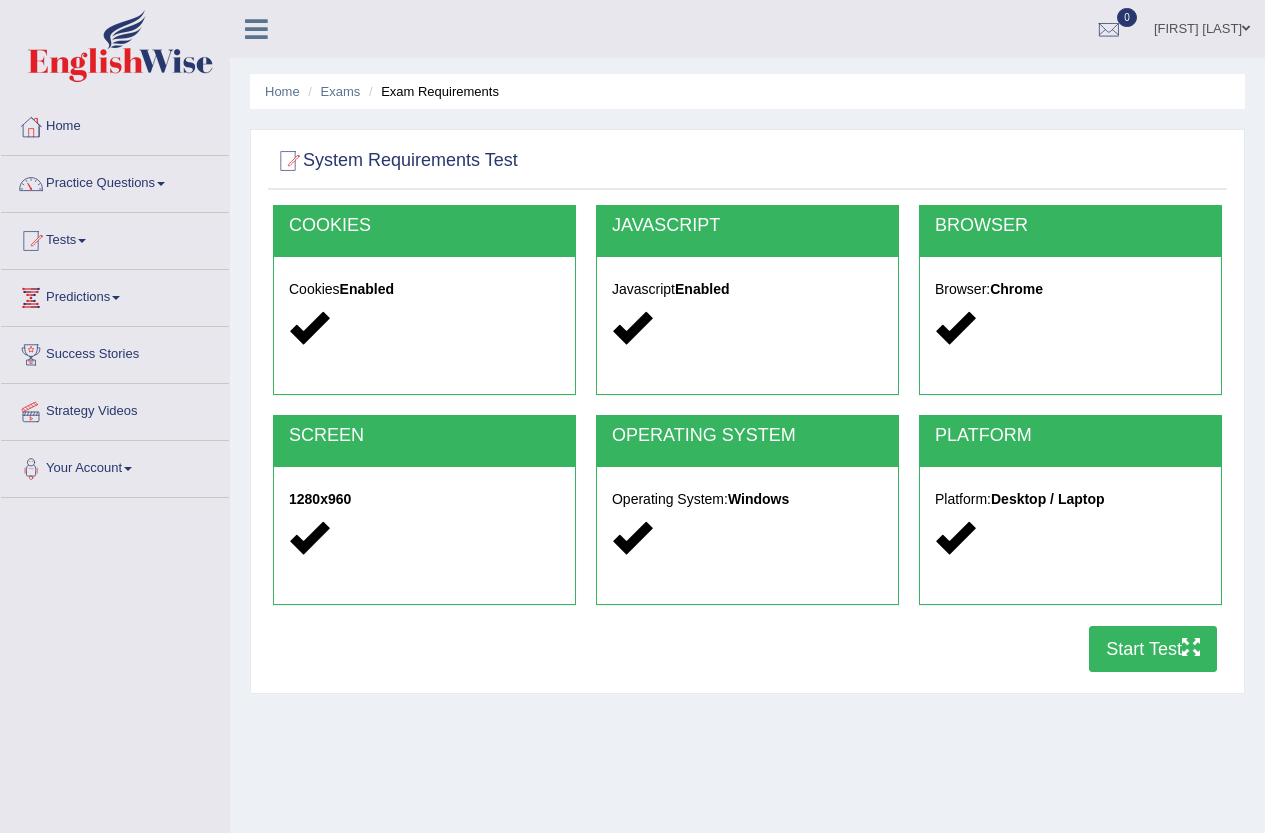 click on "Start Test" at bounding box center (1153, 649) 